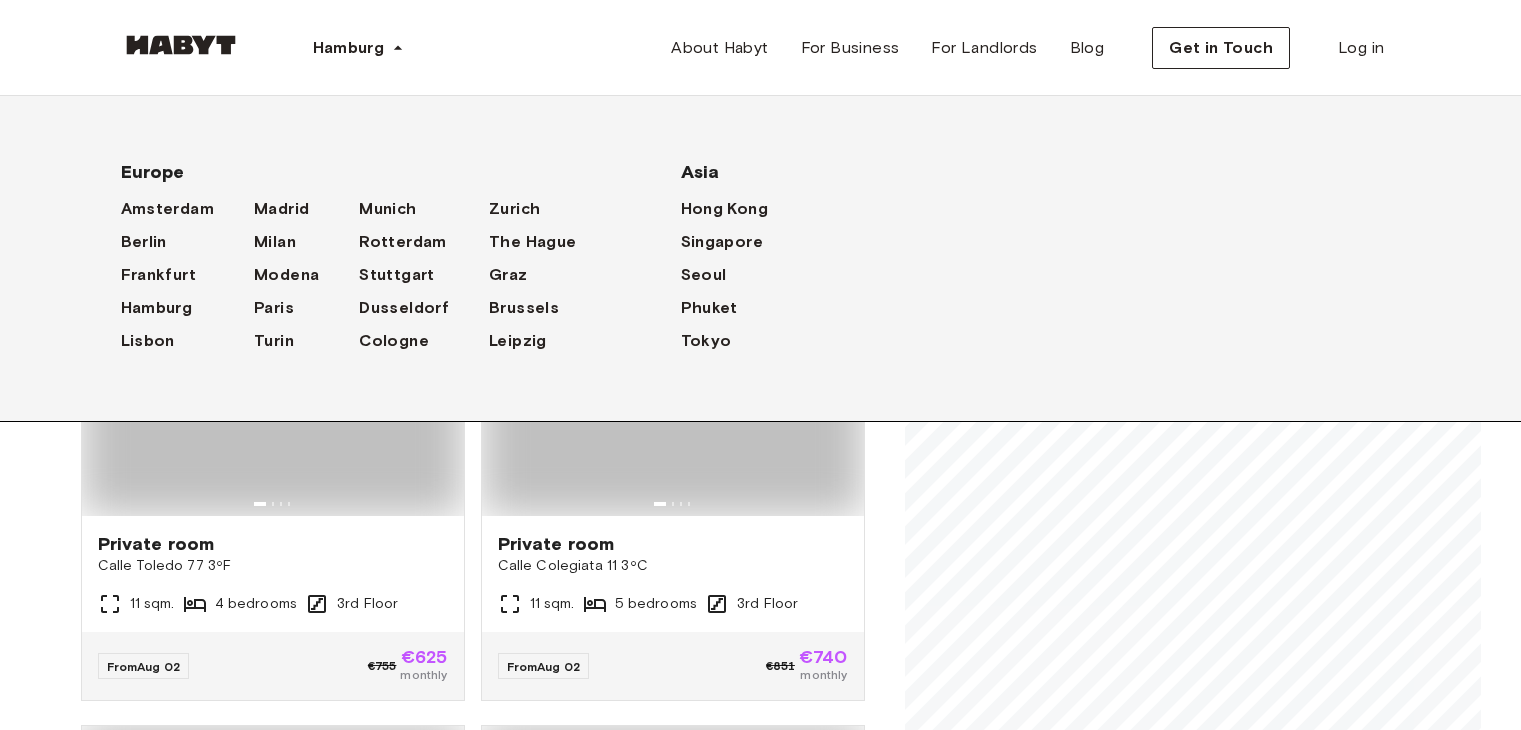 scroll, scrollTop: 0, scrollLeft: 0, axis: both 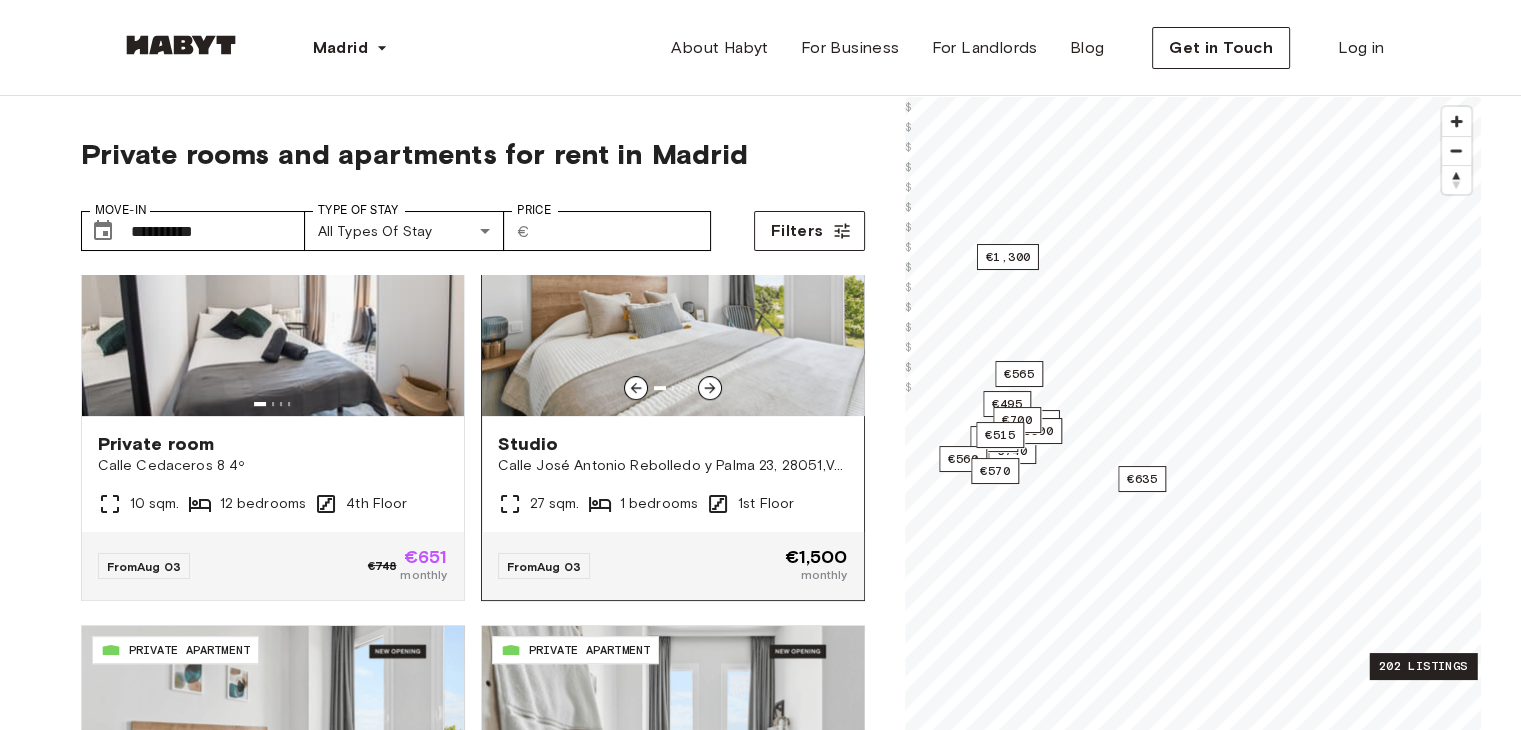 click on "Studio Calle José Antonio Rebolledo y Palma 23, 28051,Vallecas (Madrid) 27 sqm. 1 bedrooms 1st Floor" at bounding box center (673, 474) 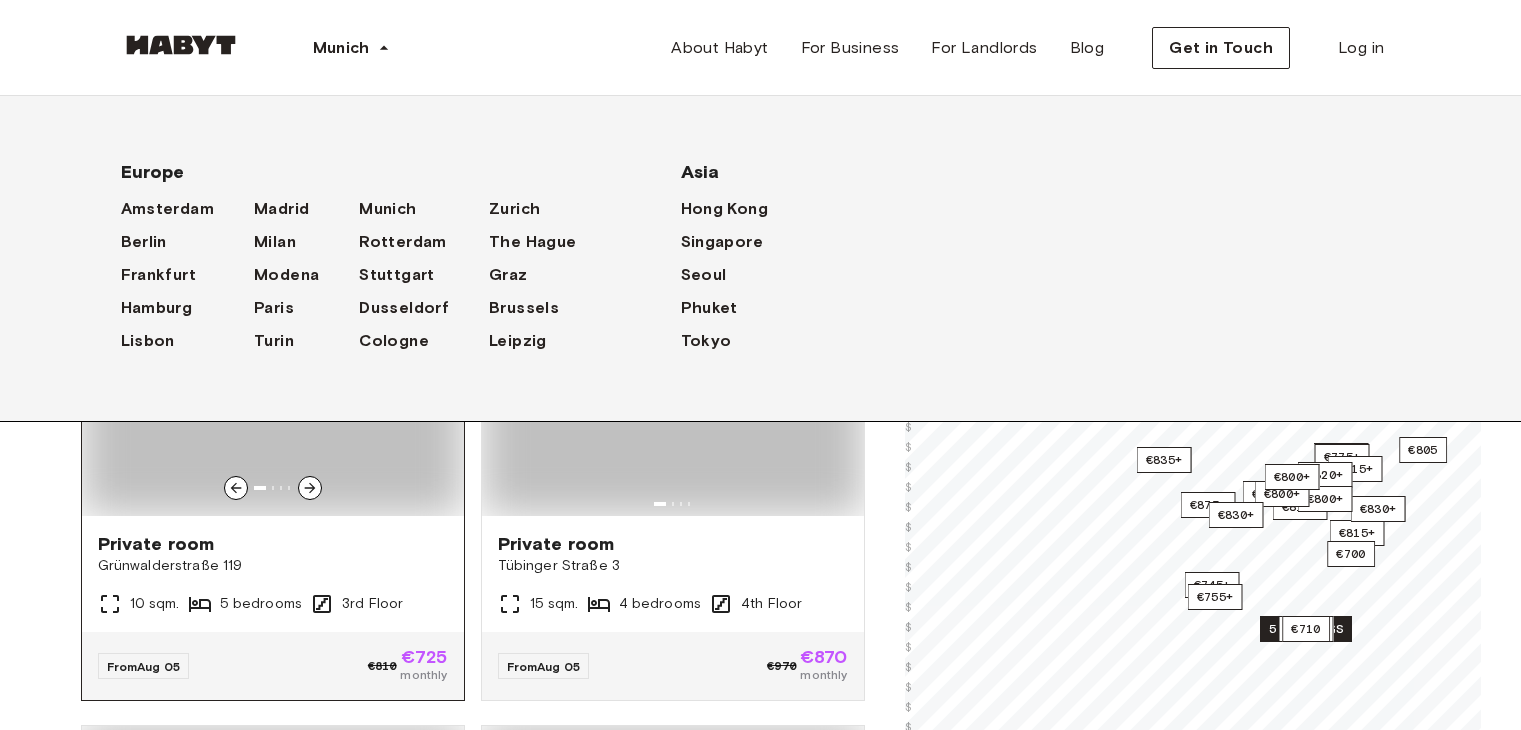 scroll, scrollTop: 0, scrollLeft: 0, axis: both 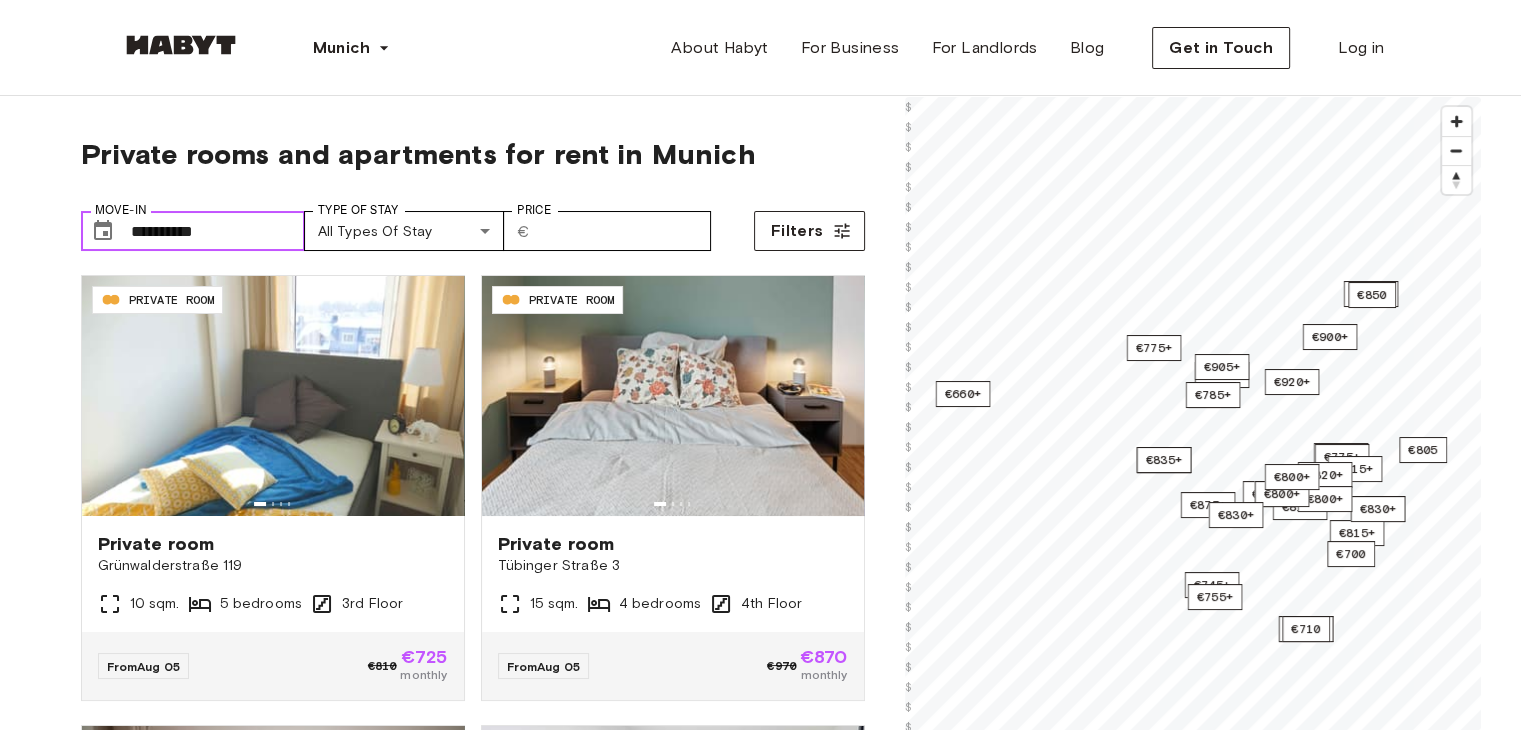click 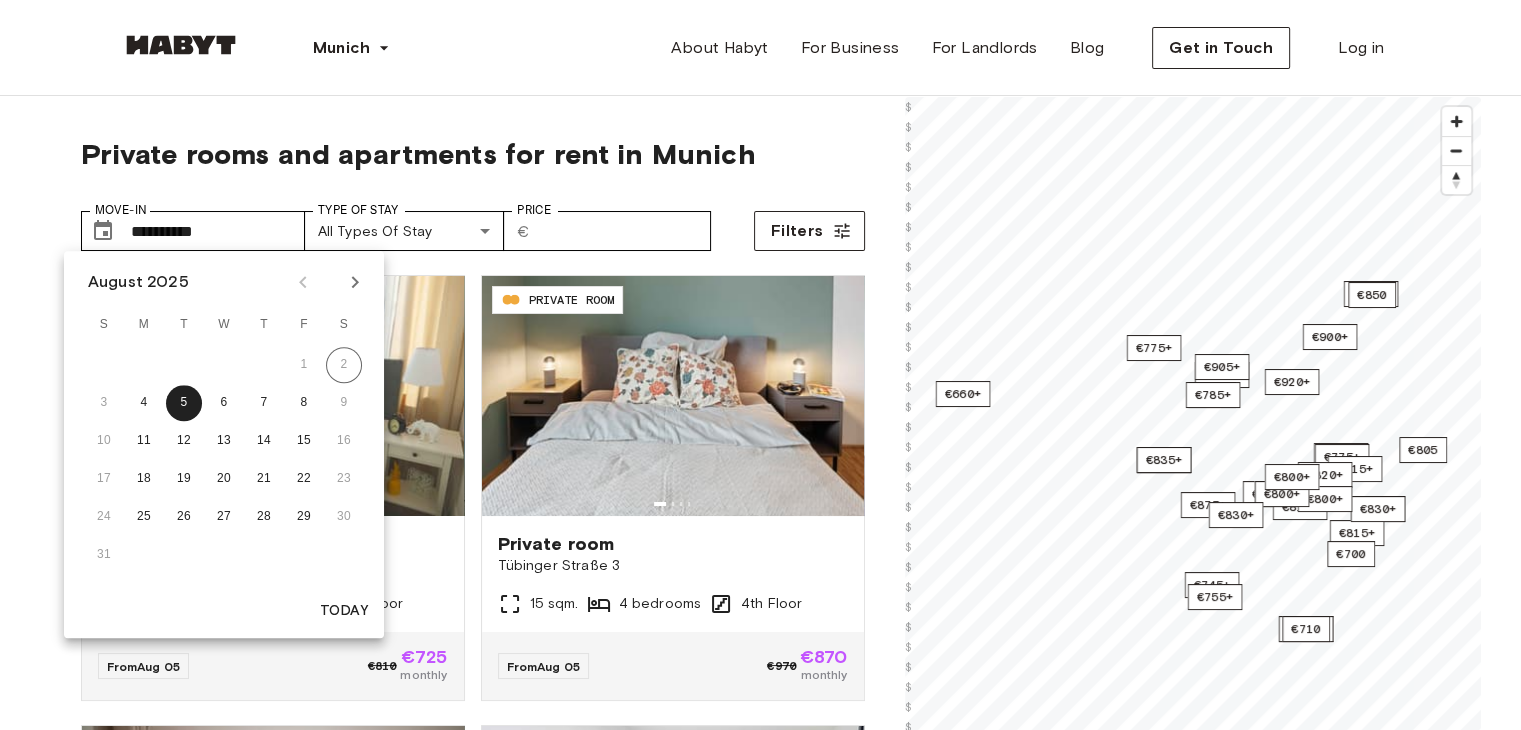 click 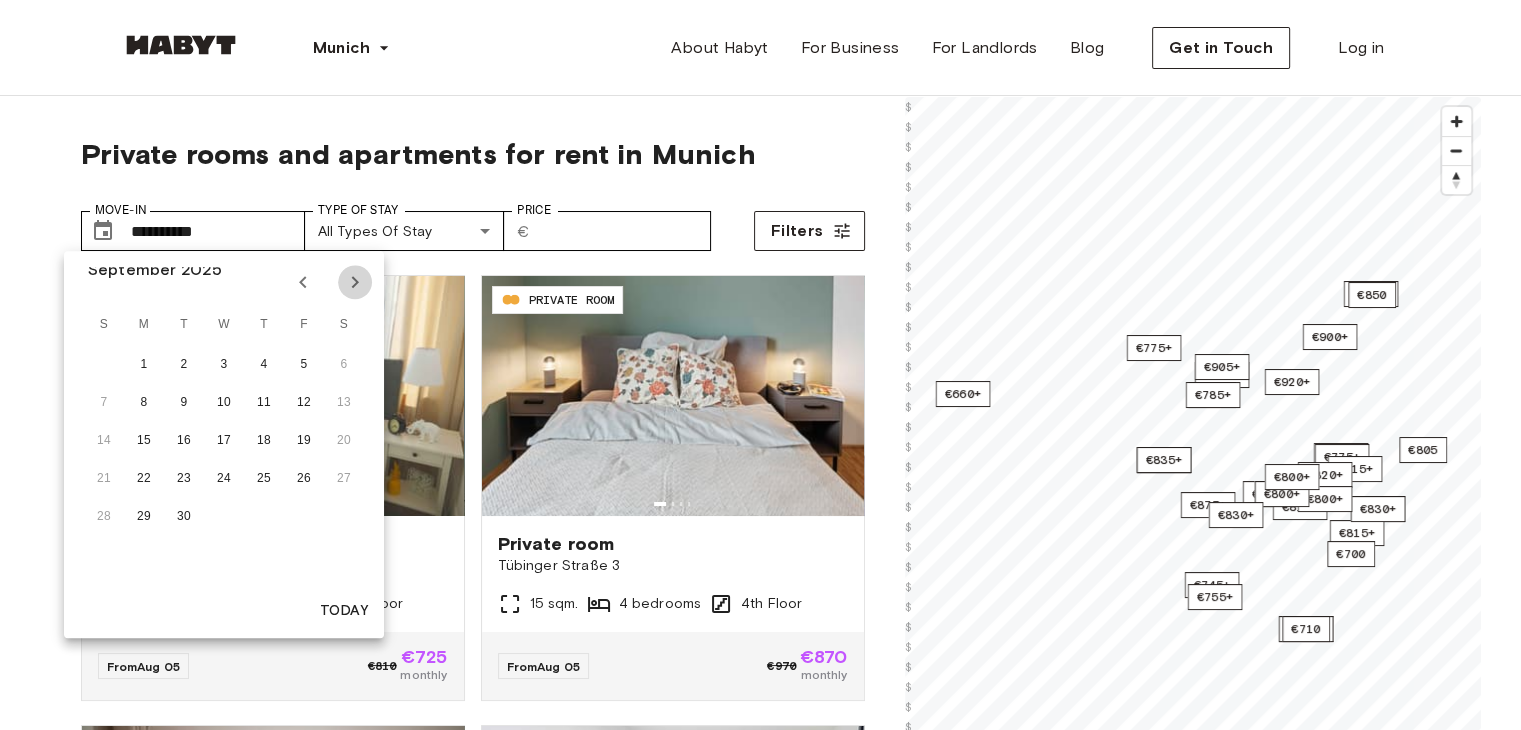 click 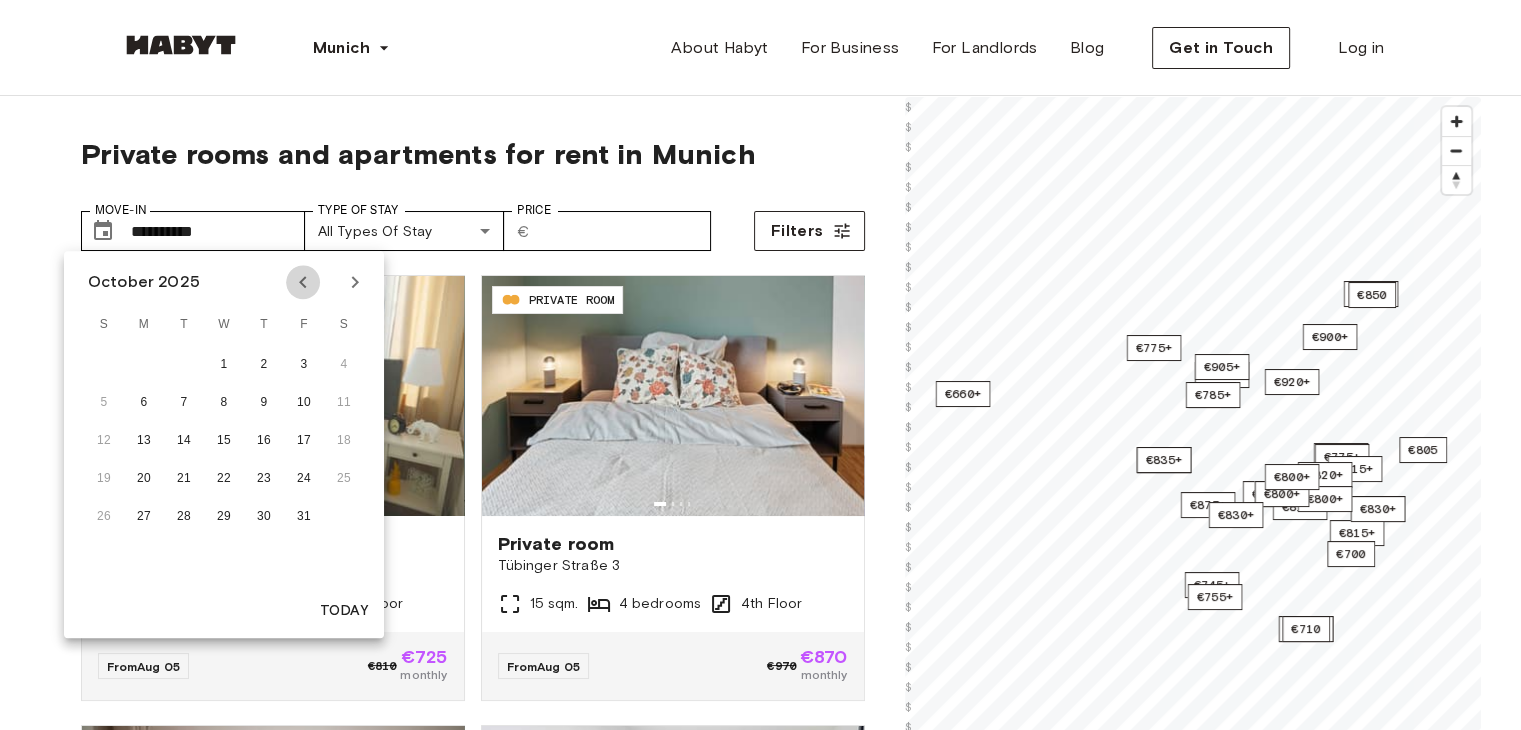click 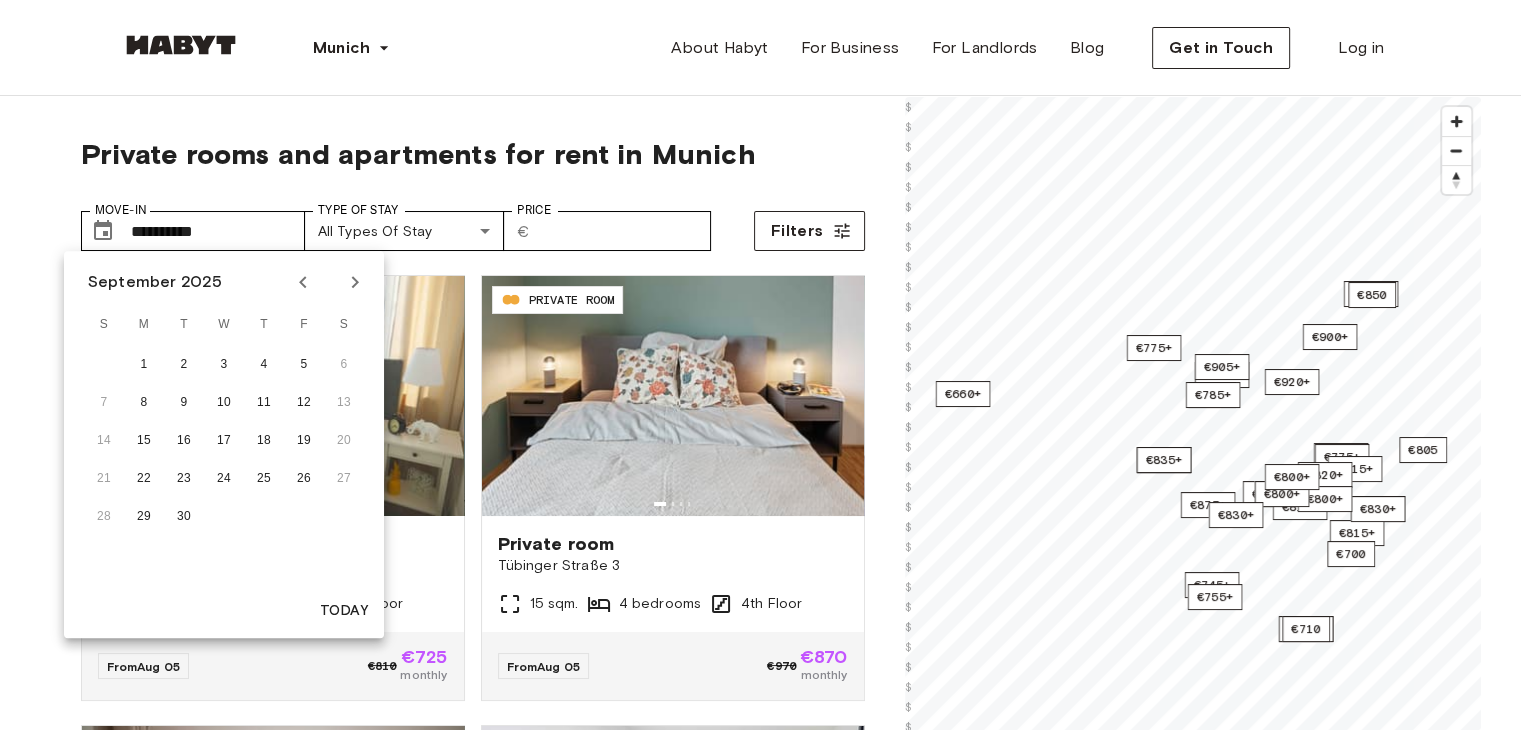 click on "14 15 16 17 18 19 20" at bounding box center (224, 441) 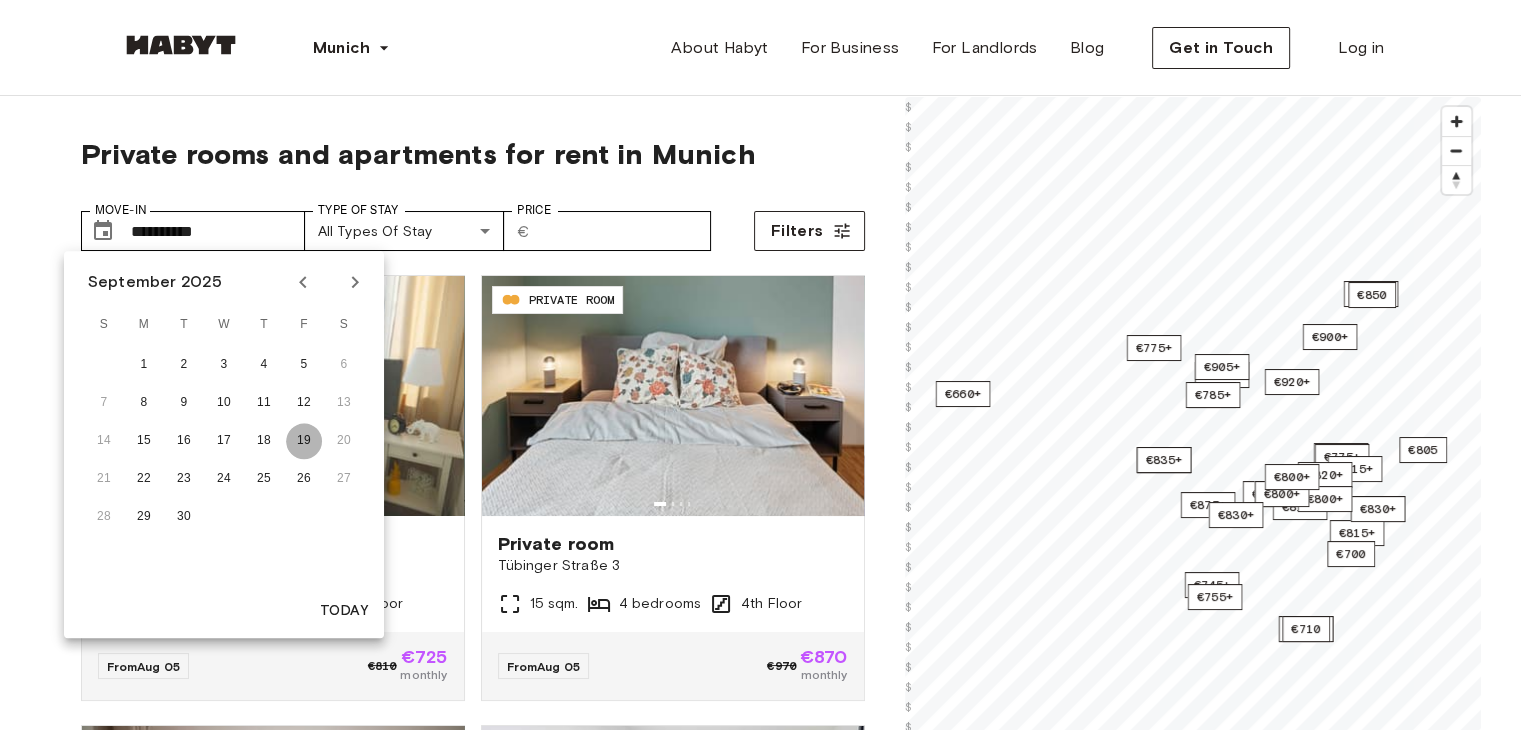 click on "19" at bounding box center [304, 441] 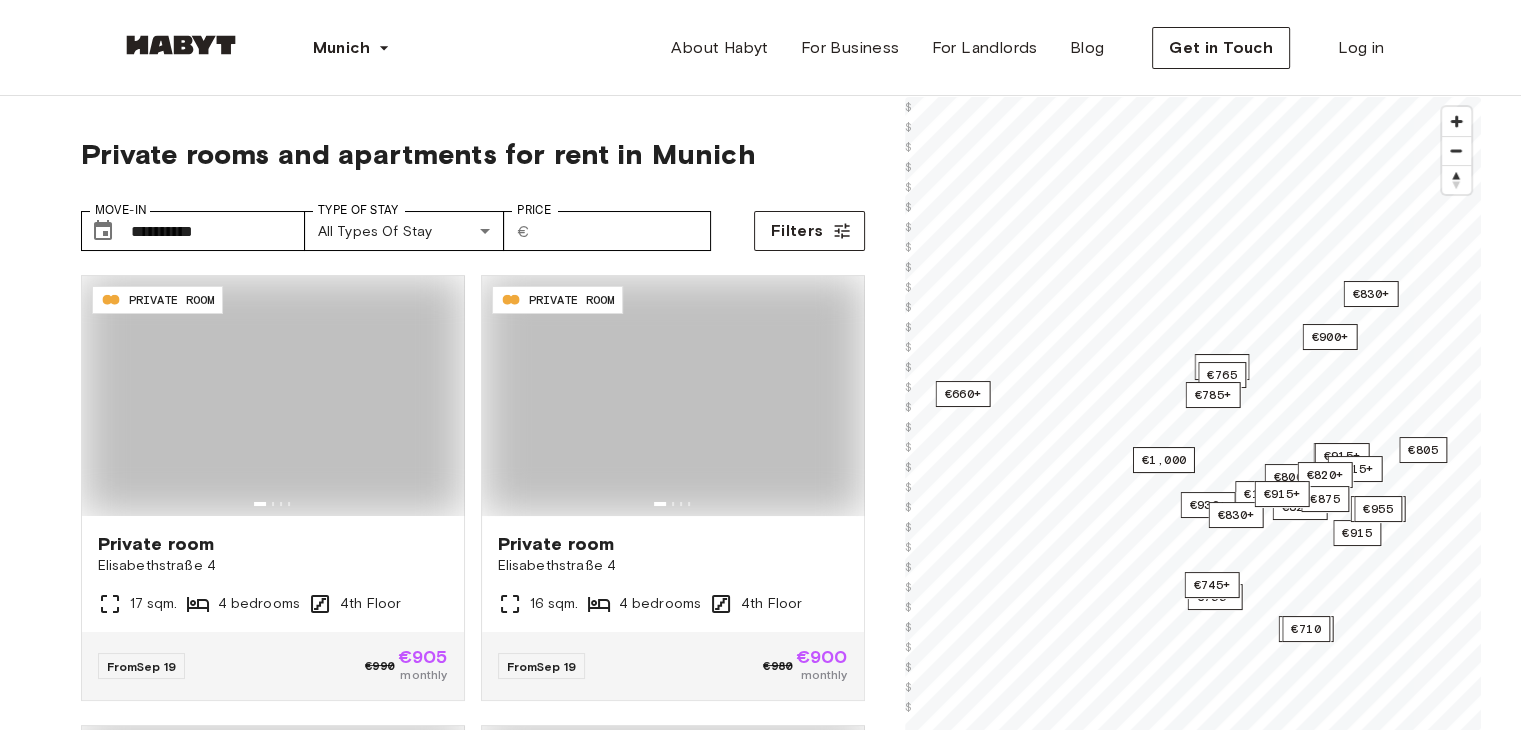 type on "**********" 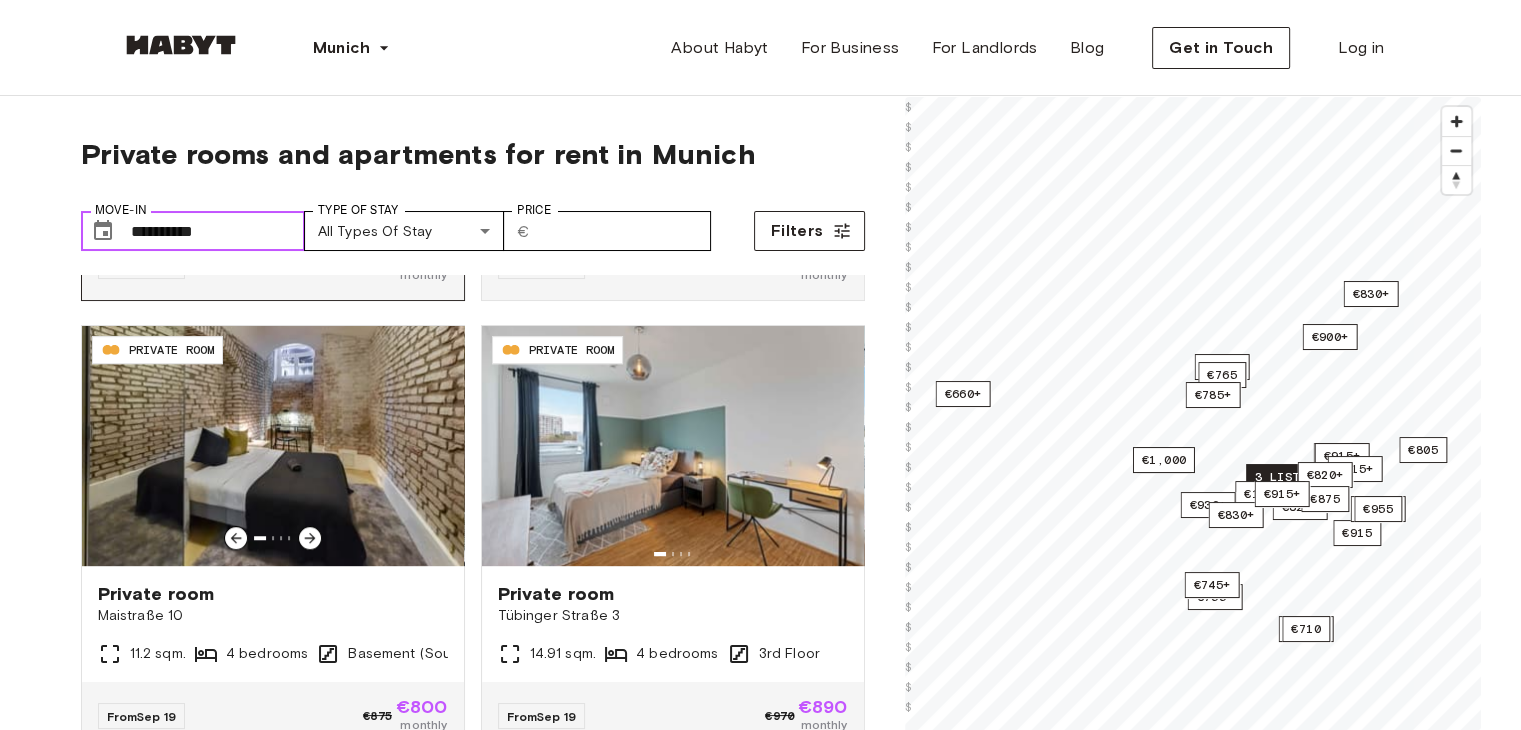 scroll, scrollTop: 1400, scrollLeft: 0, axis: vertical 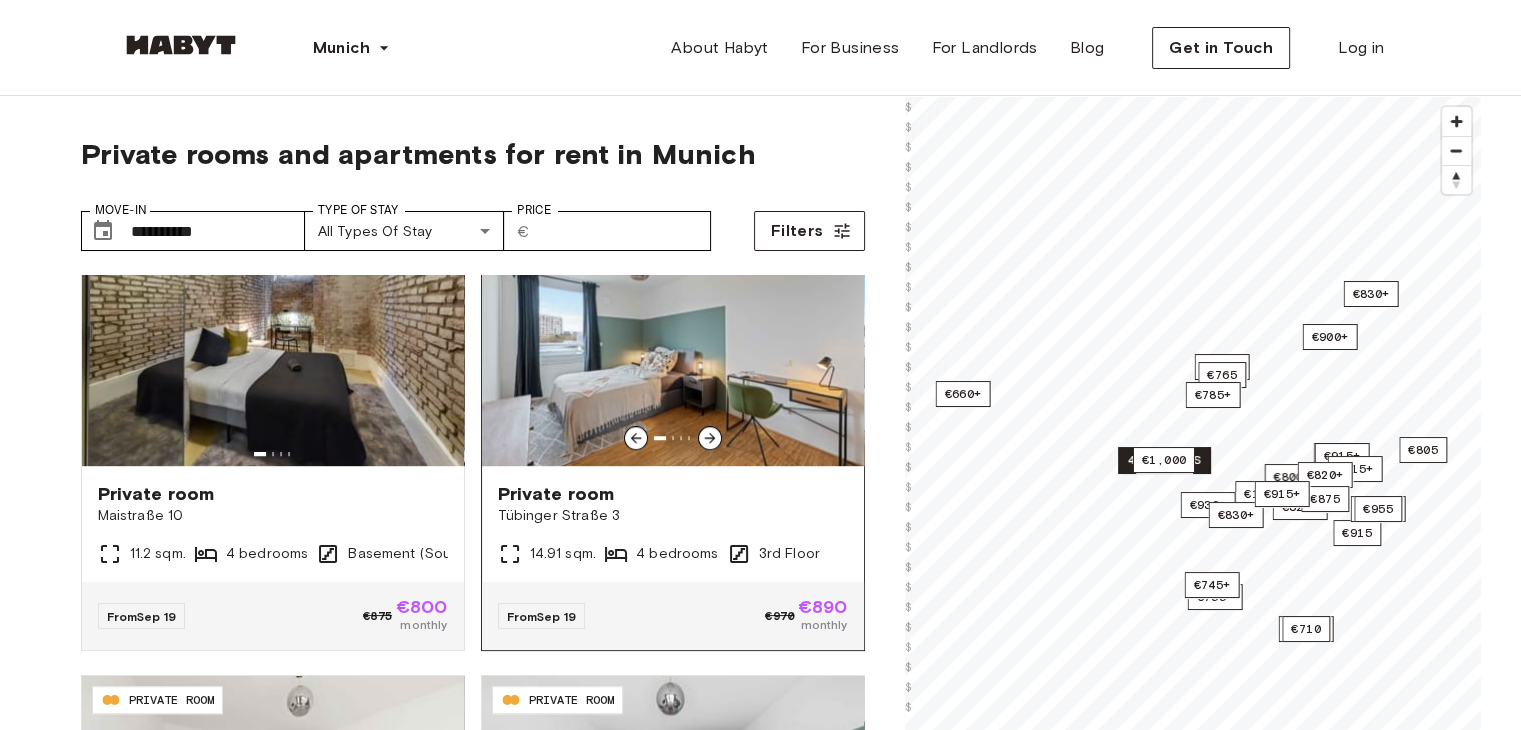 click 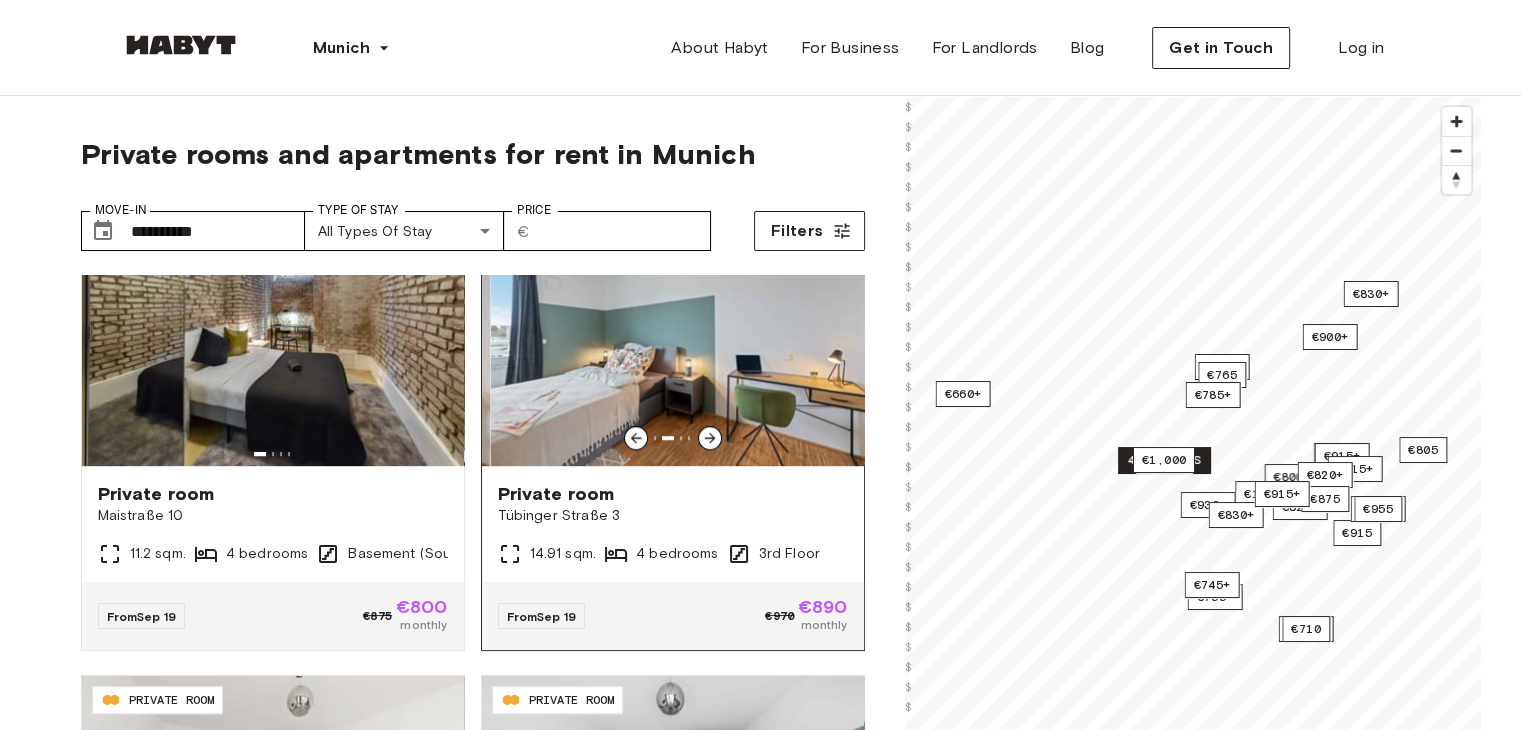 click 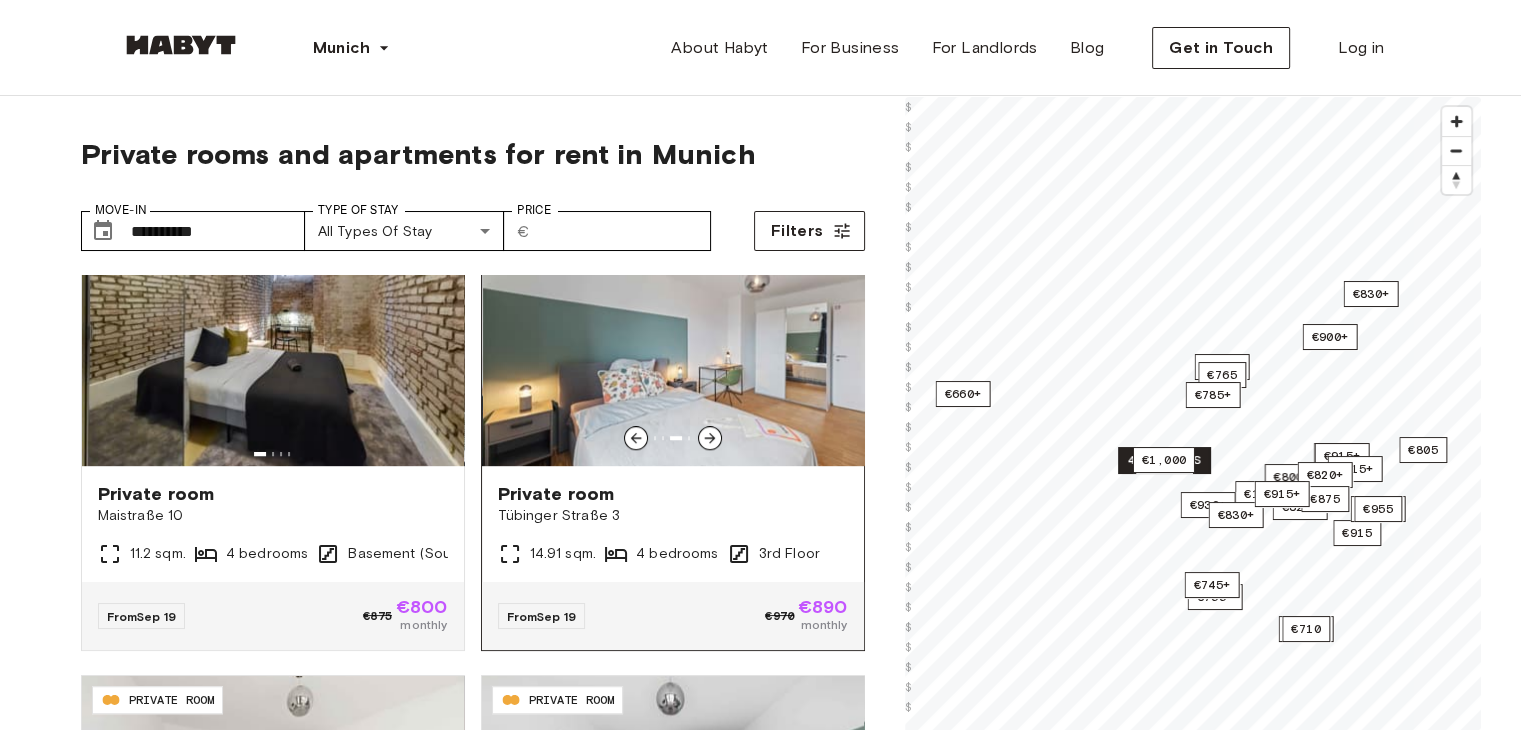 click 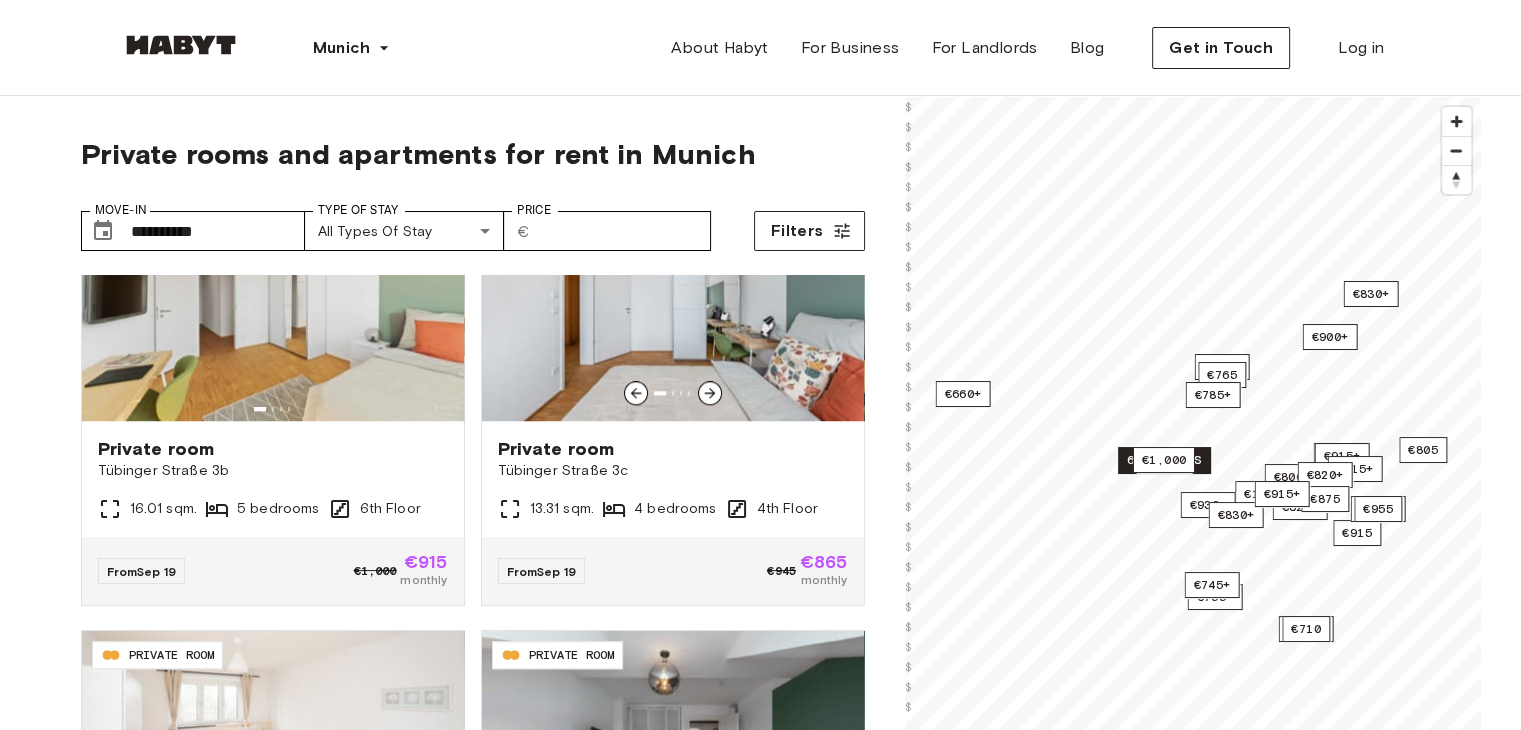 scroll, scrollTop: 1900, scrollLeft: 0, axis: vertical 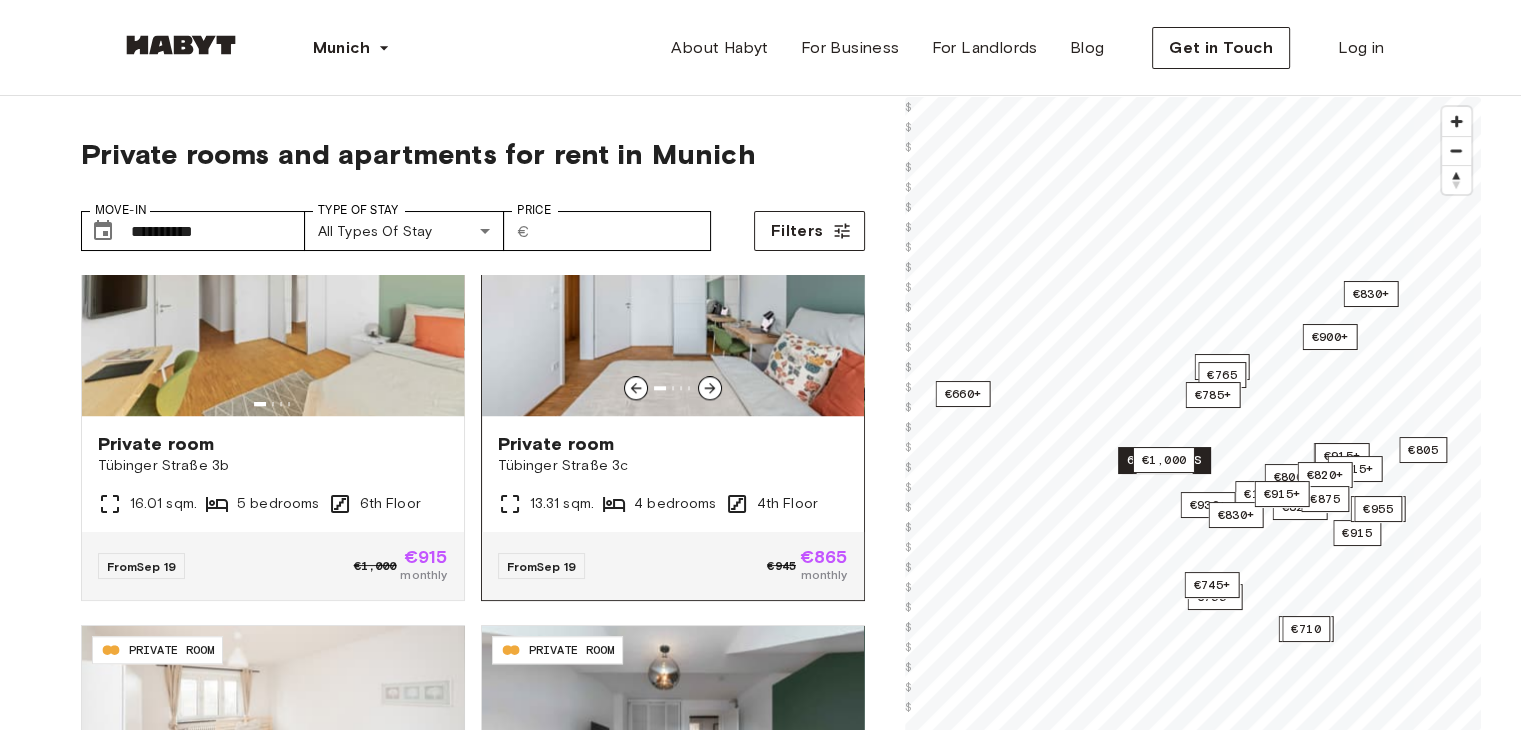click on "Tübinger Straße 3c" at bounding box center (673, 466) 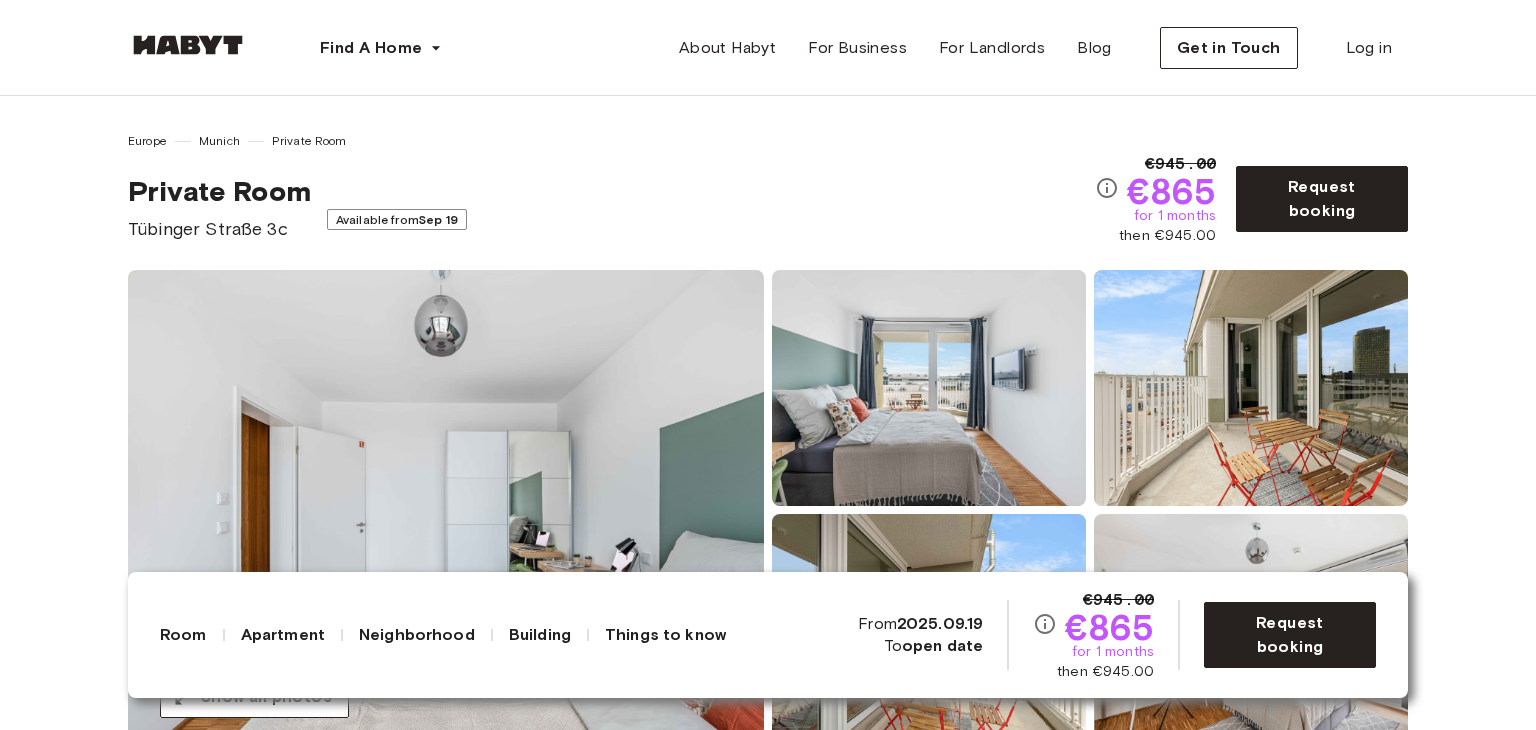 scroll, scrollTop: 0, scrollLeft: 0, axis: both 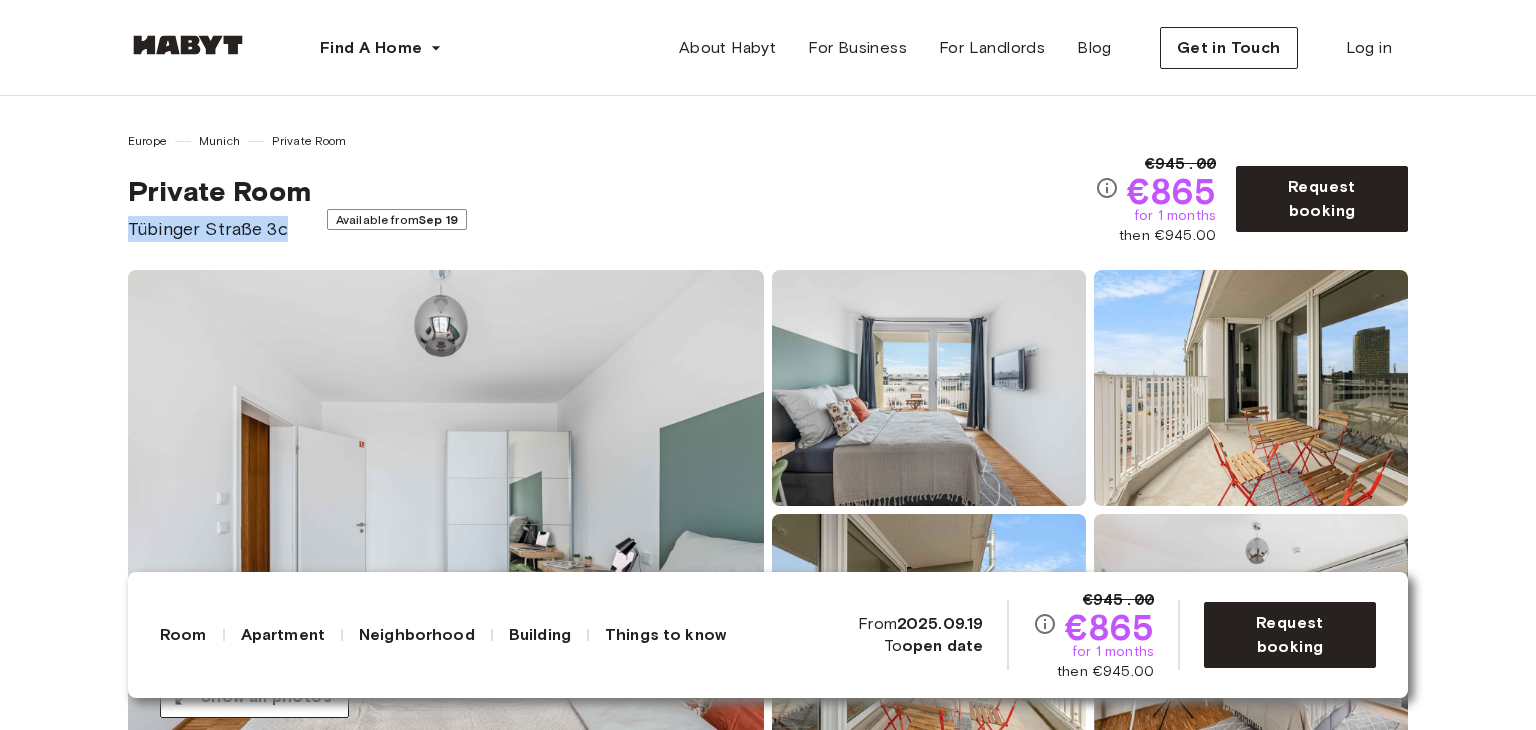 drag, startPoint x: 291, startPoint y: 230, endPoint x: 109, endPoint y: 233, distance: 182.02472 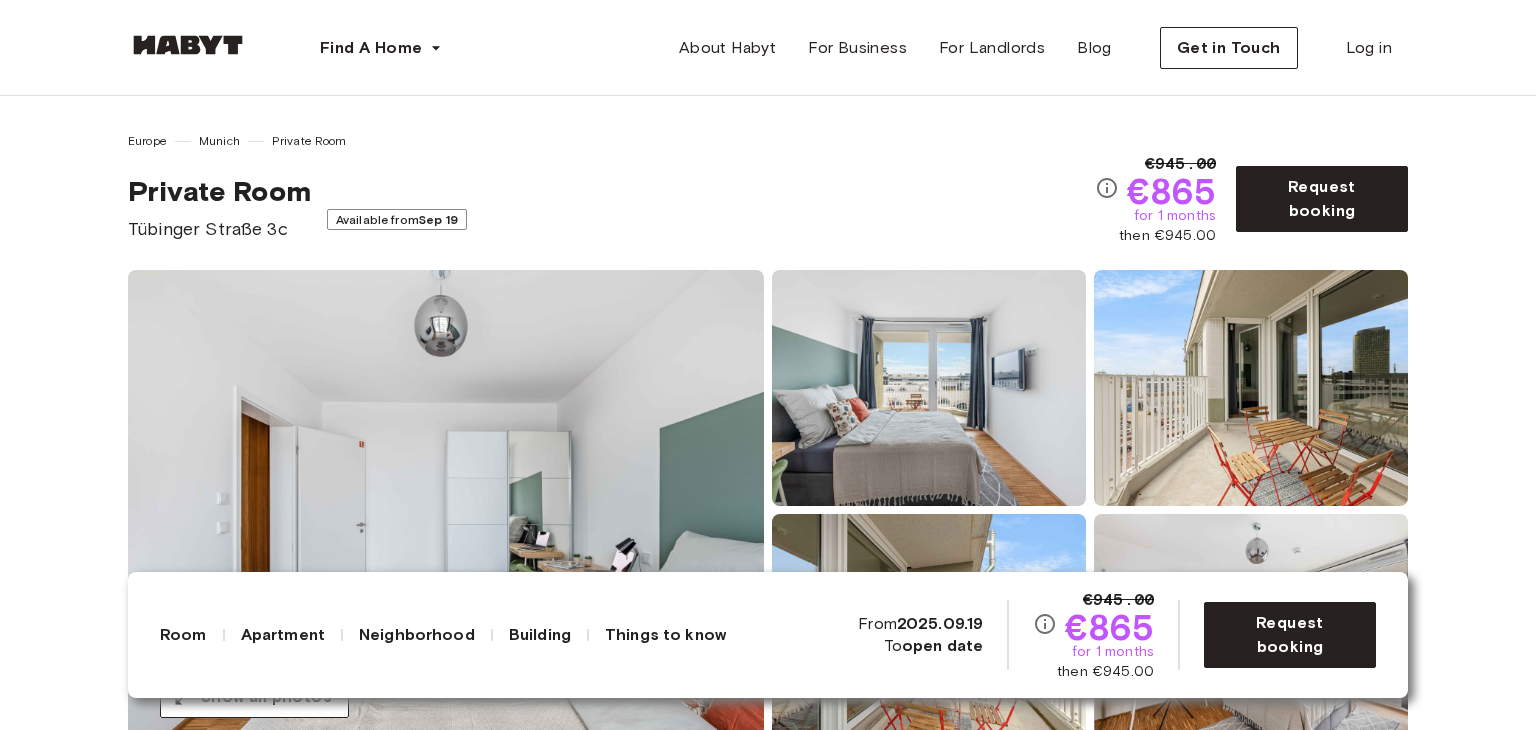 click on "Private Room Tübinger Straße 3c Available from  Sep 19" at bounding box center (611, 208) 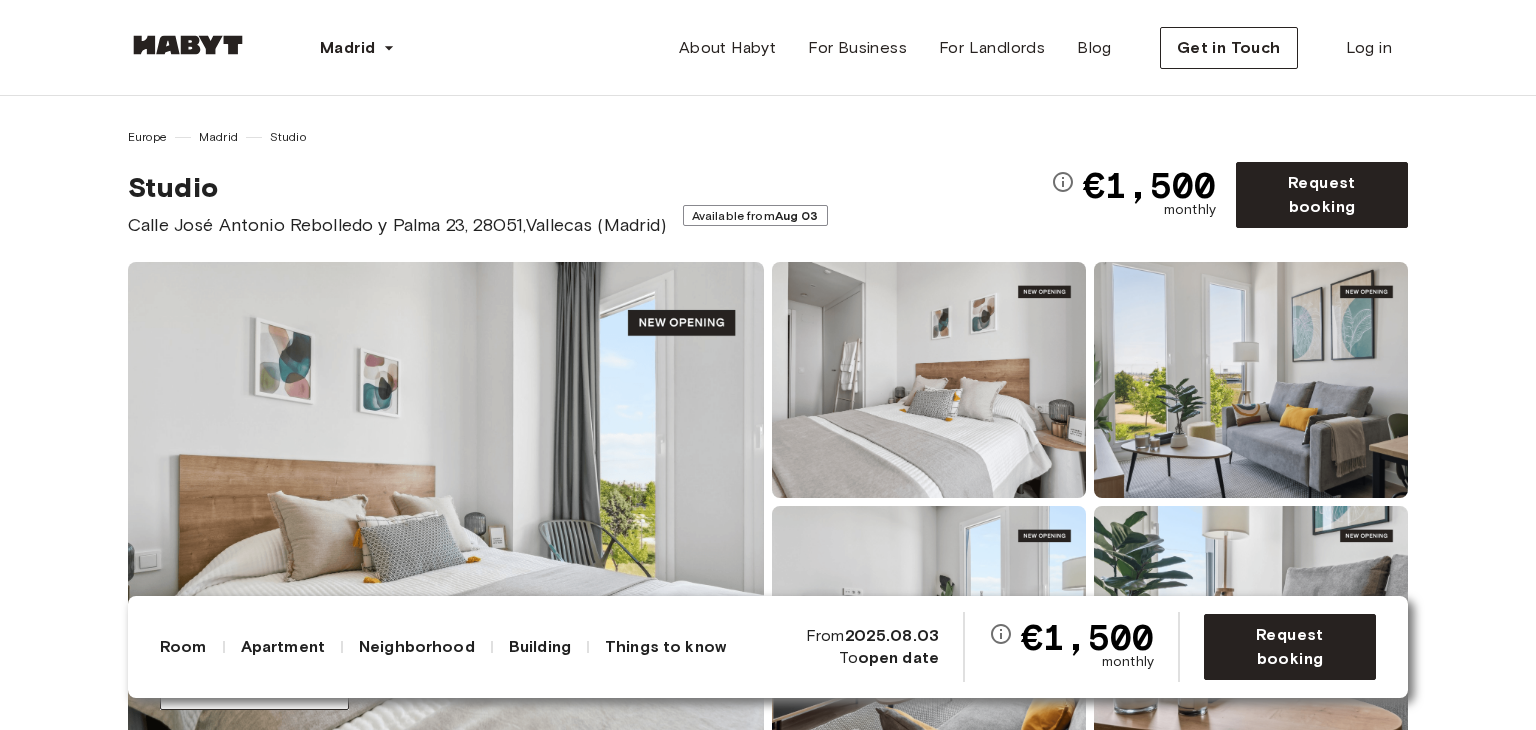 scroll, scrollTop: 0, scrollLeft: 0, axis: both 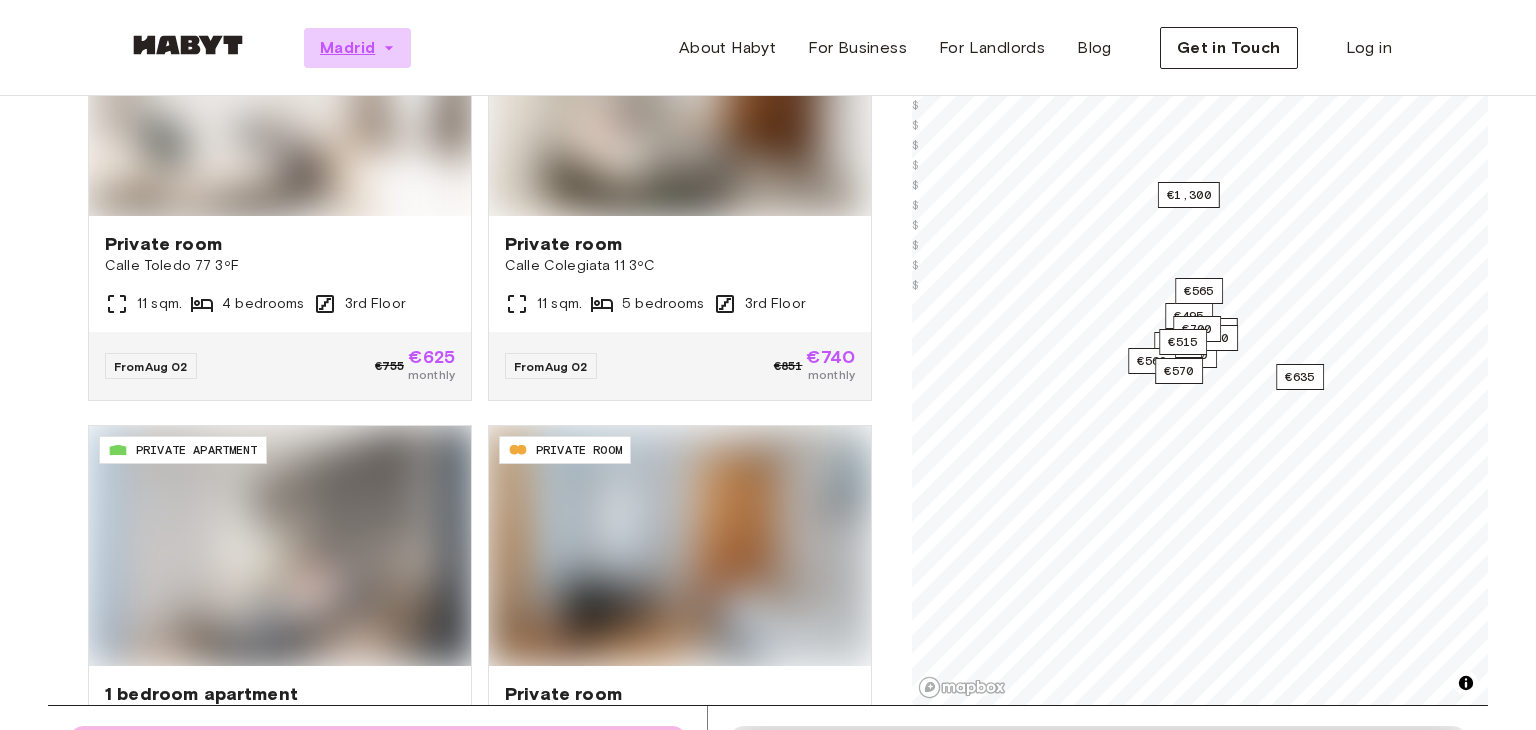 click on "Madrid" at bounding box center (357, 48) 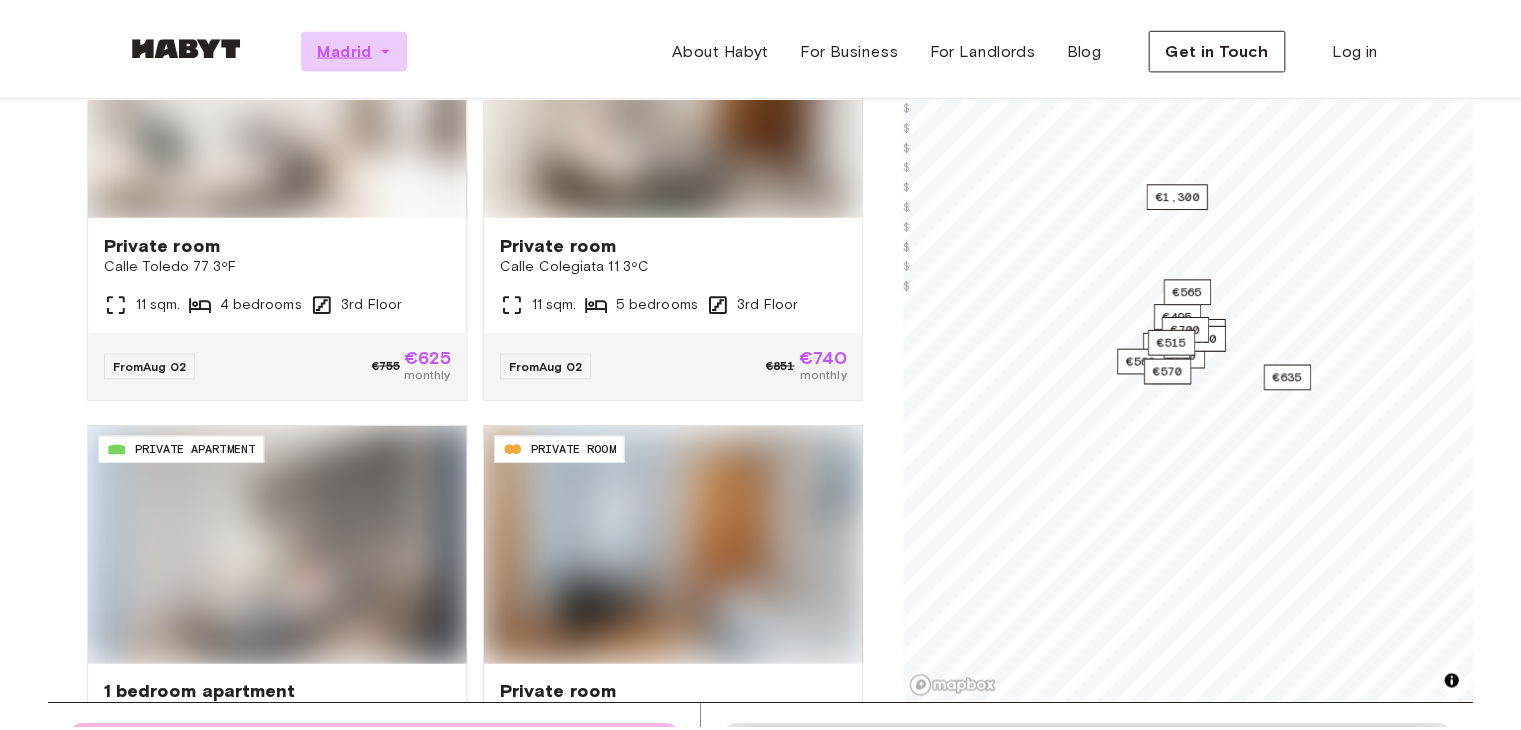 scroll, scrollTop: 0, scrollLeft: 0, axis: both 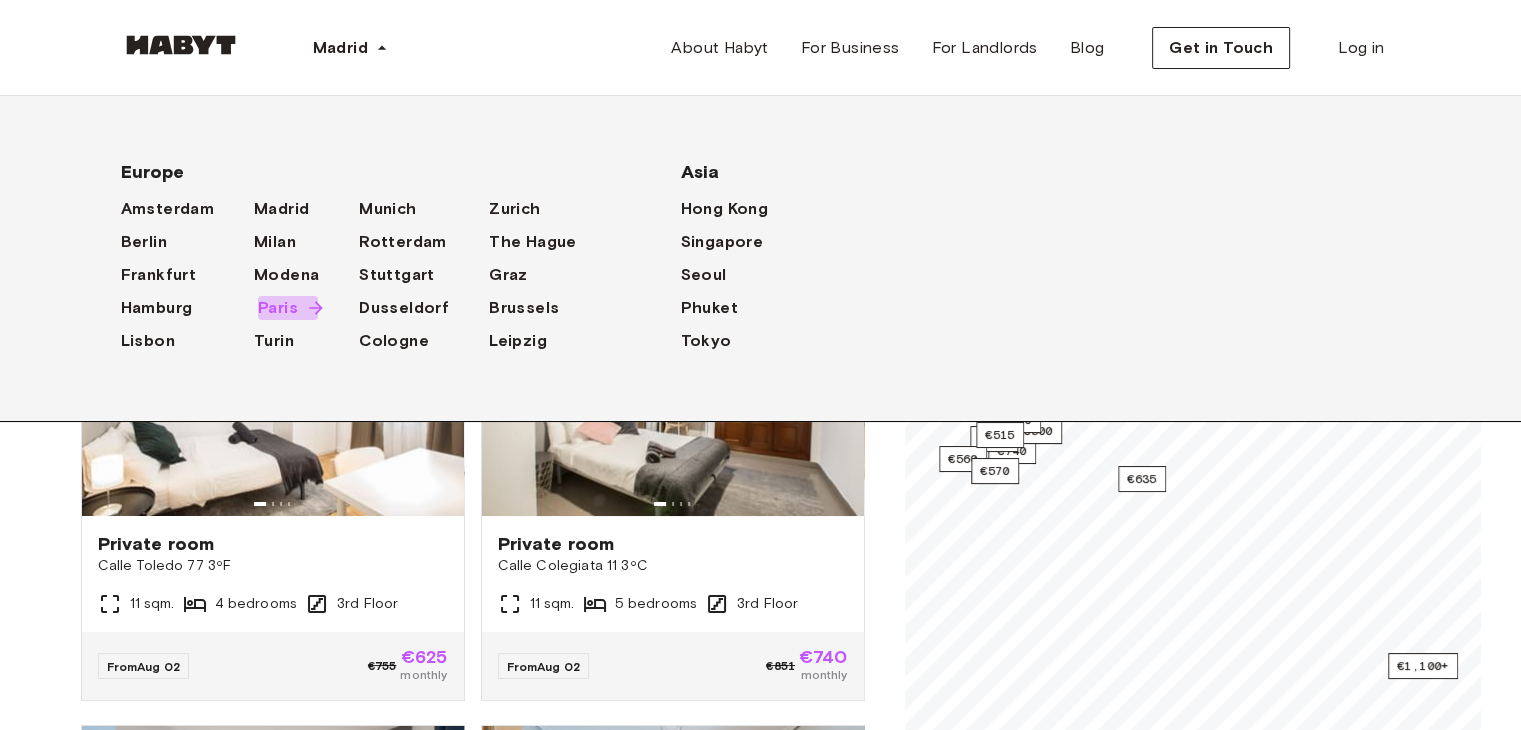 click on "Paris" at bounding box center (278, 308) 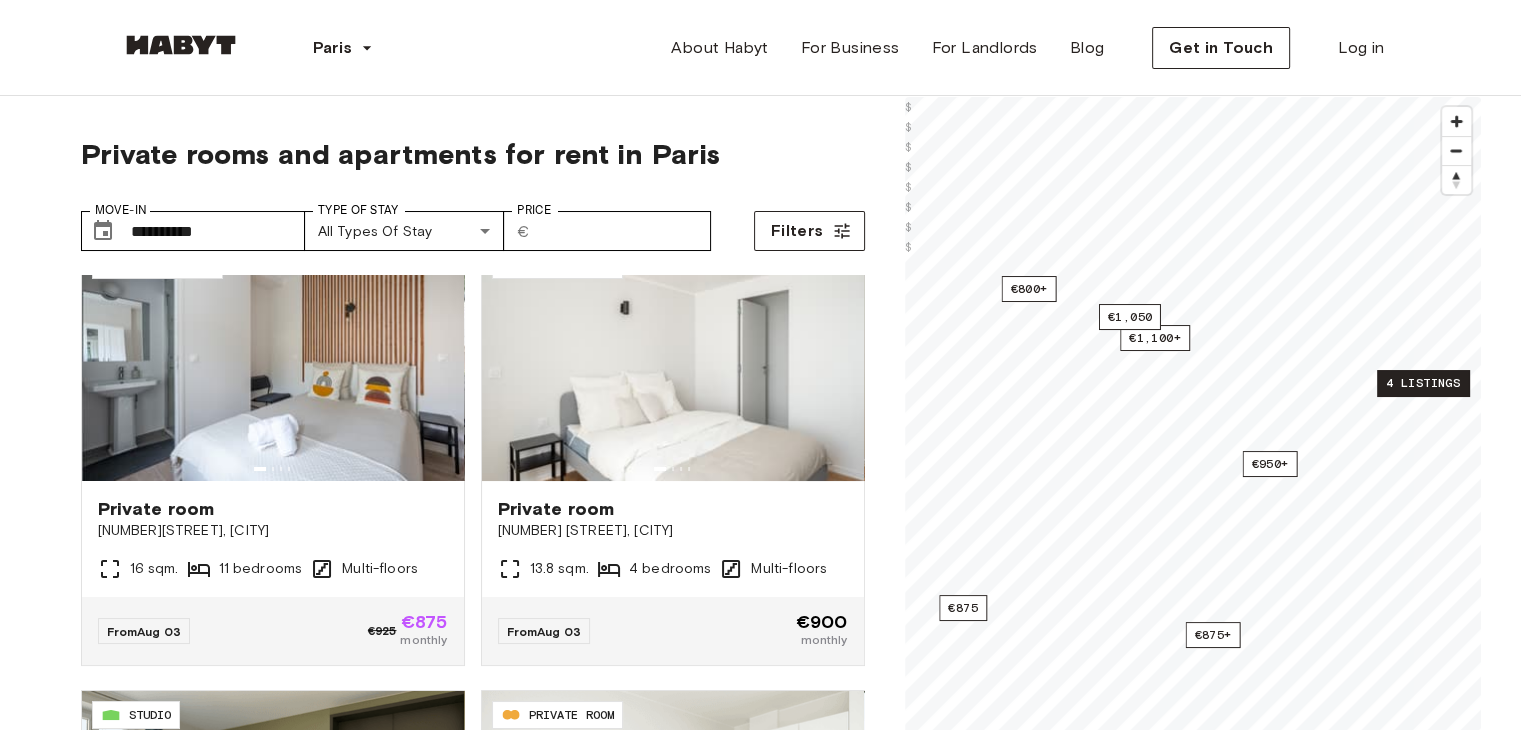 scroll, scrollTop: 0, scrollLeft: 0, axis: both 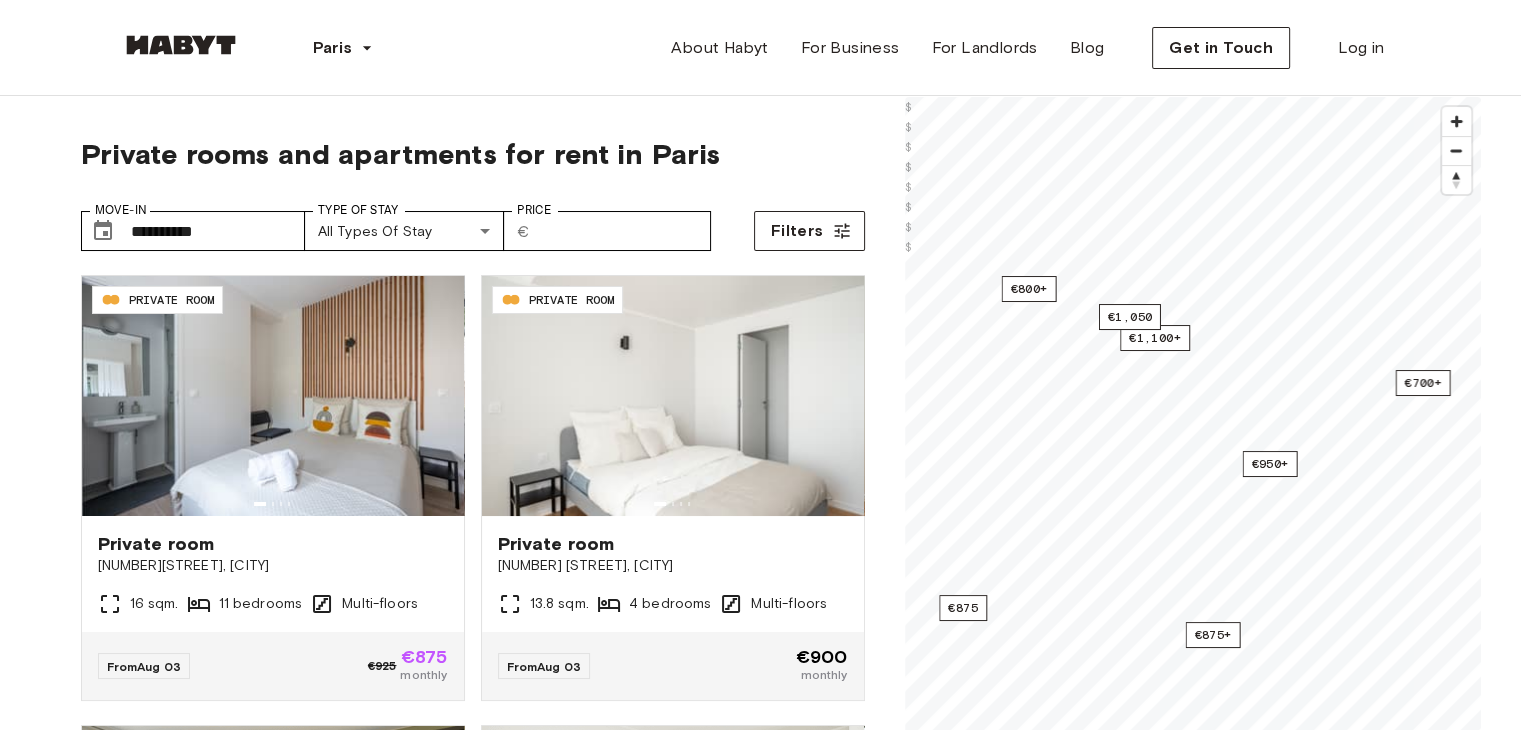 drag, startPoint x: 0, startPoint y: 514, endPoint x: 12, endPoint y: 506, distance: 14.422205 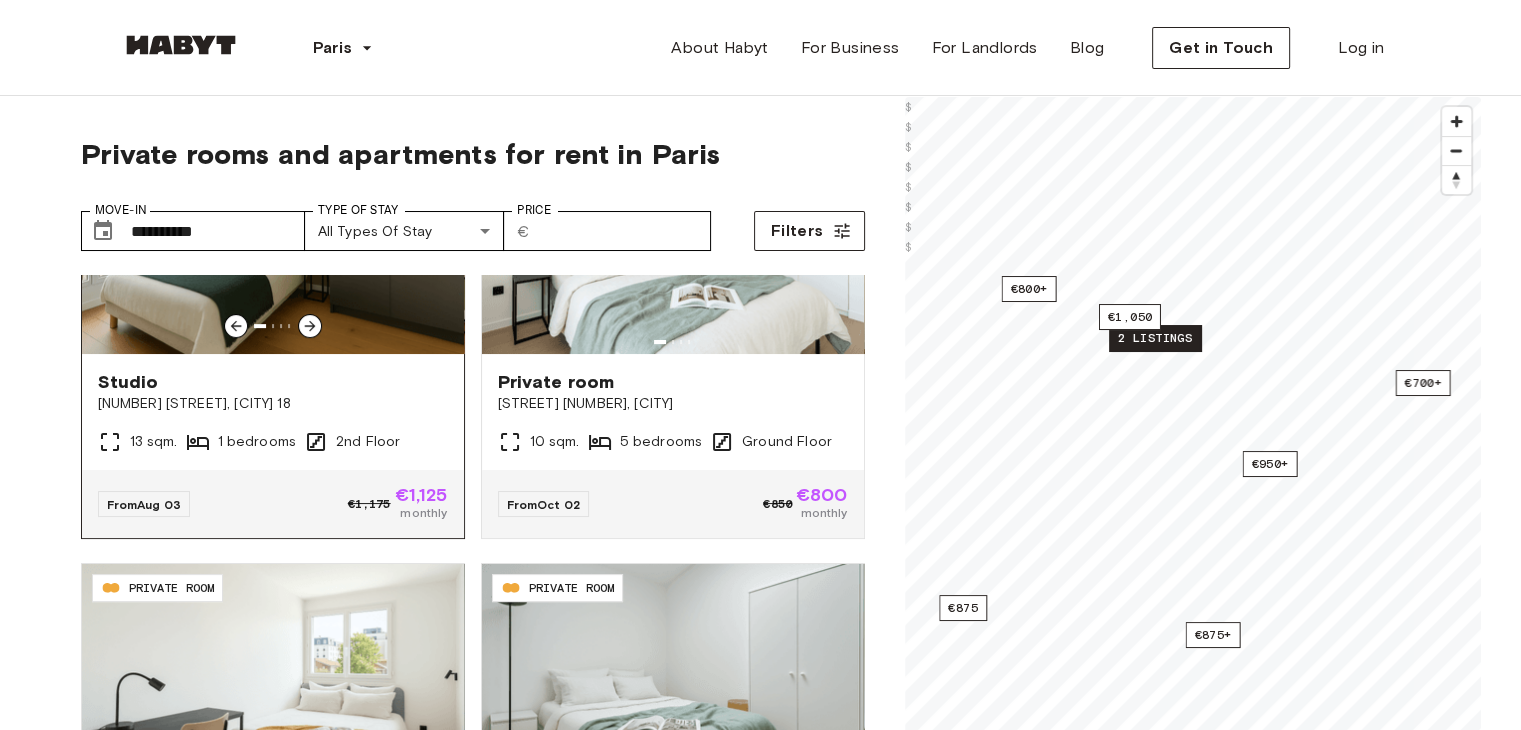 scroll, scrollTop: 500, scrollLeft: 0, axis: vertical 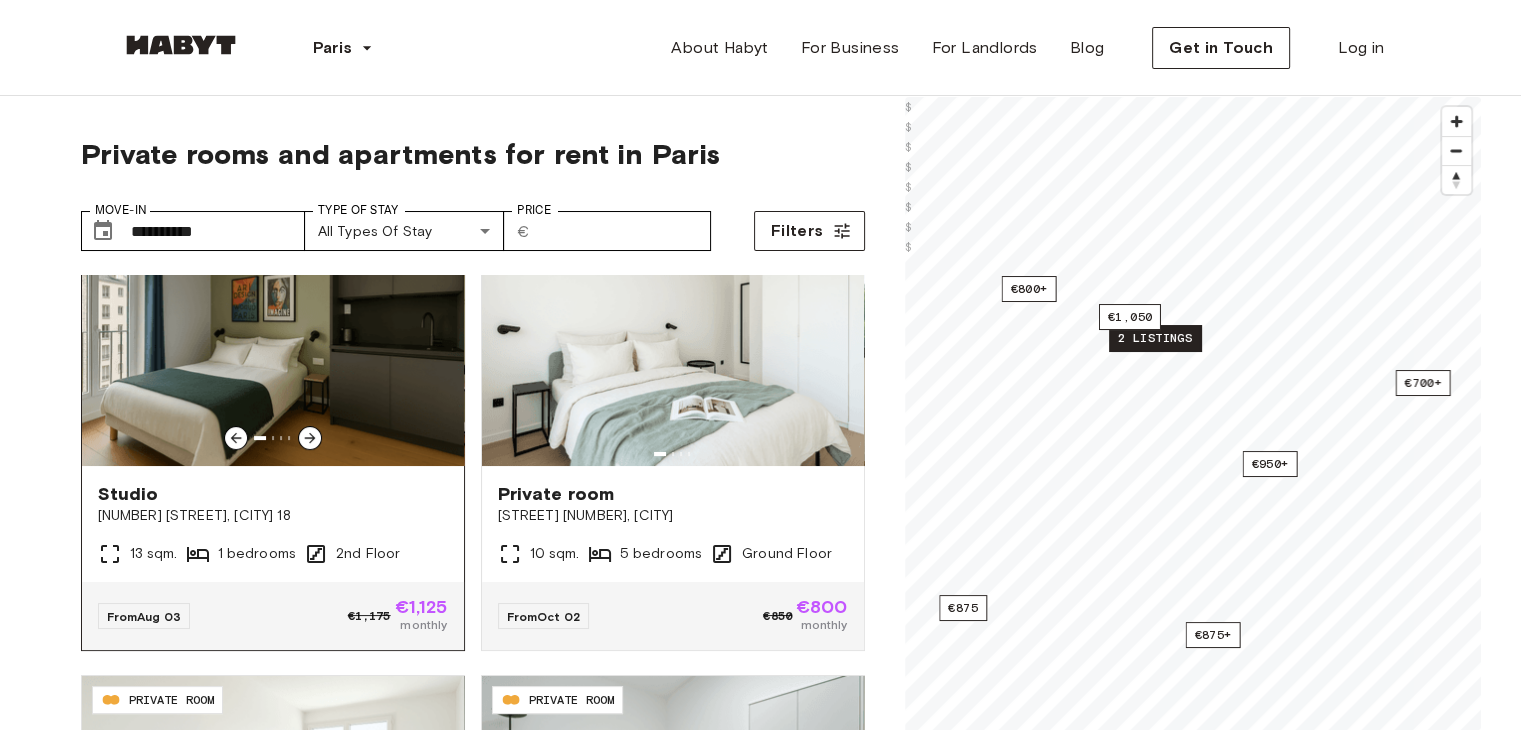 click on "€1,125" at bounding box center [421, 607] 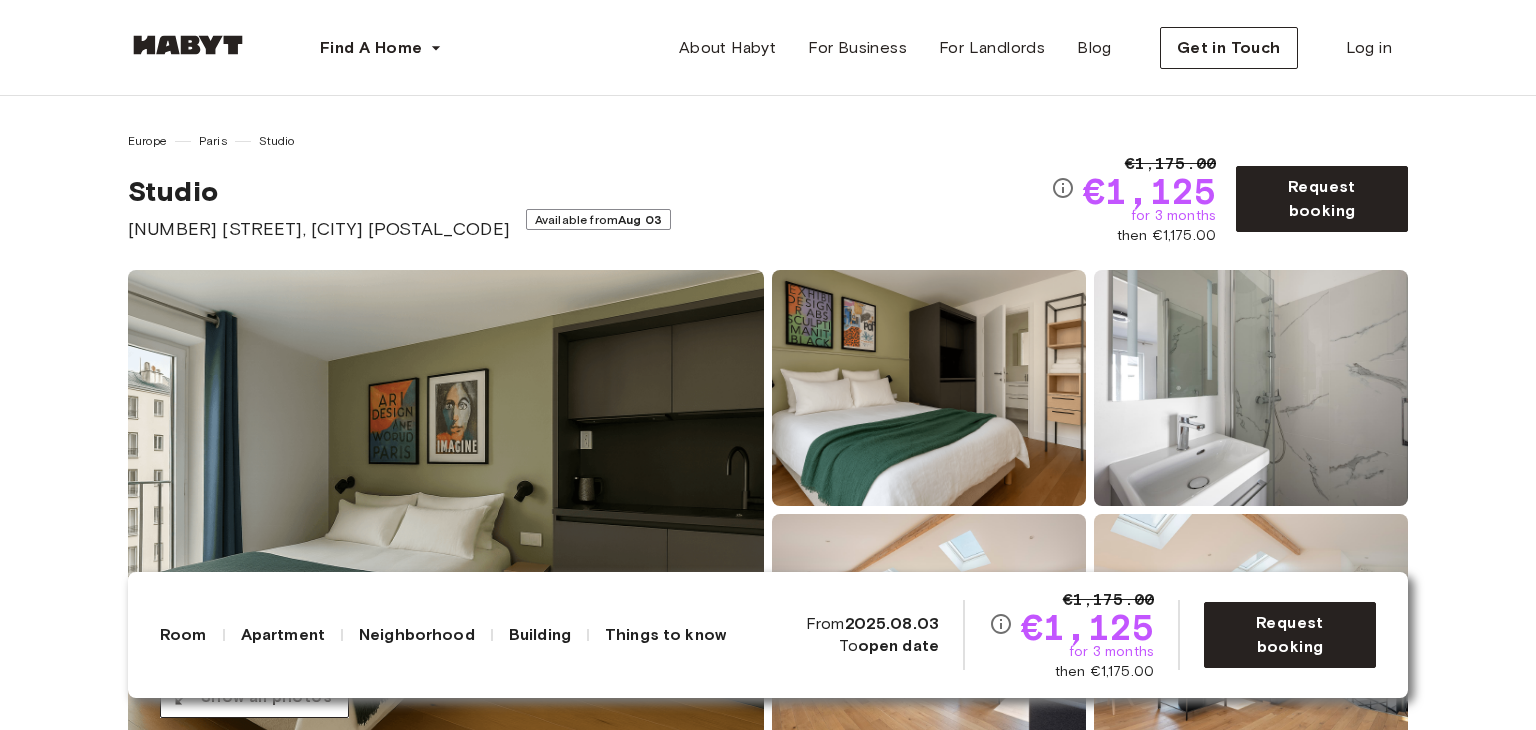 scroll, scrollTop: 0, scrollLeft: 0, axis: both 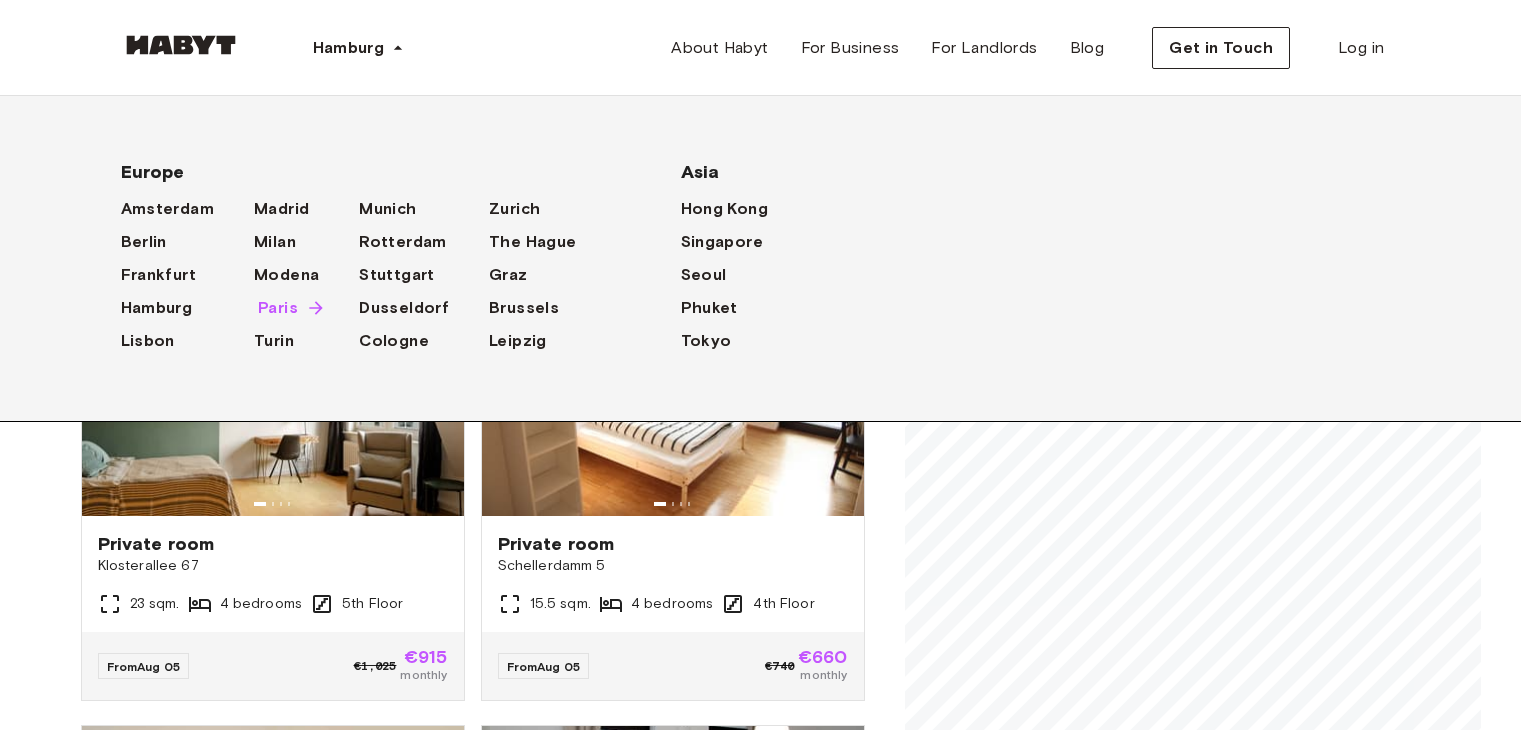 drag, startPoint x: 0, startPoint y: 0, endPoint x: 270, endPoint y: 311, distance: 411.8507 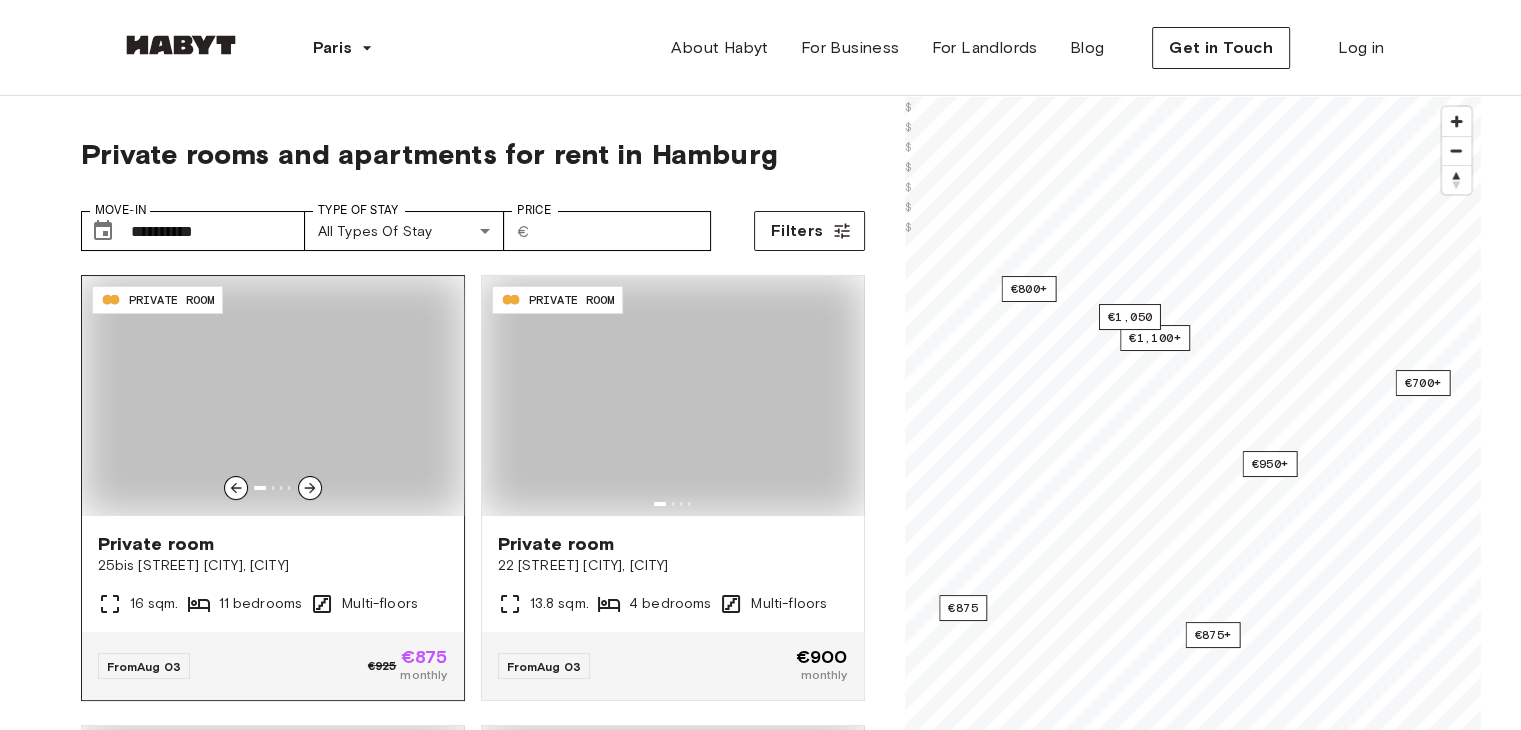 scroll, scrollTop: 0, scrollLeft: 0, axis: both 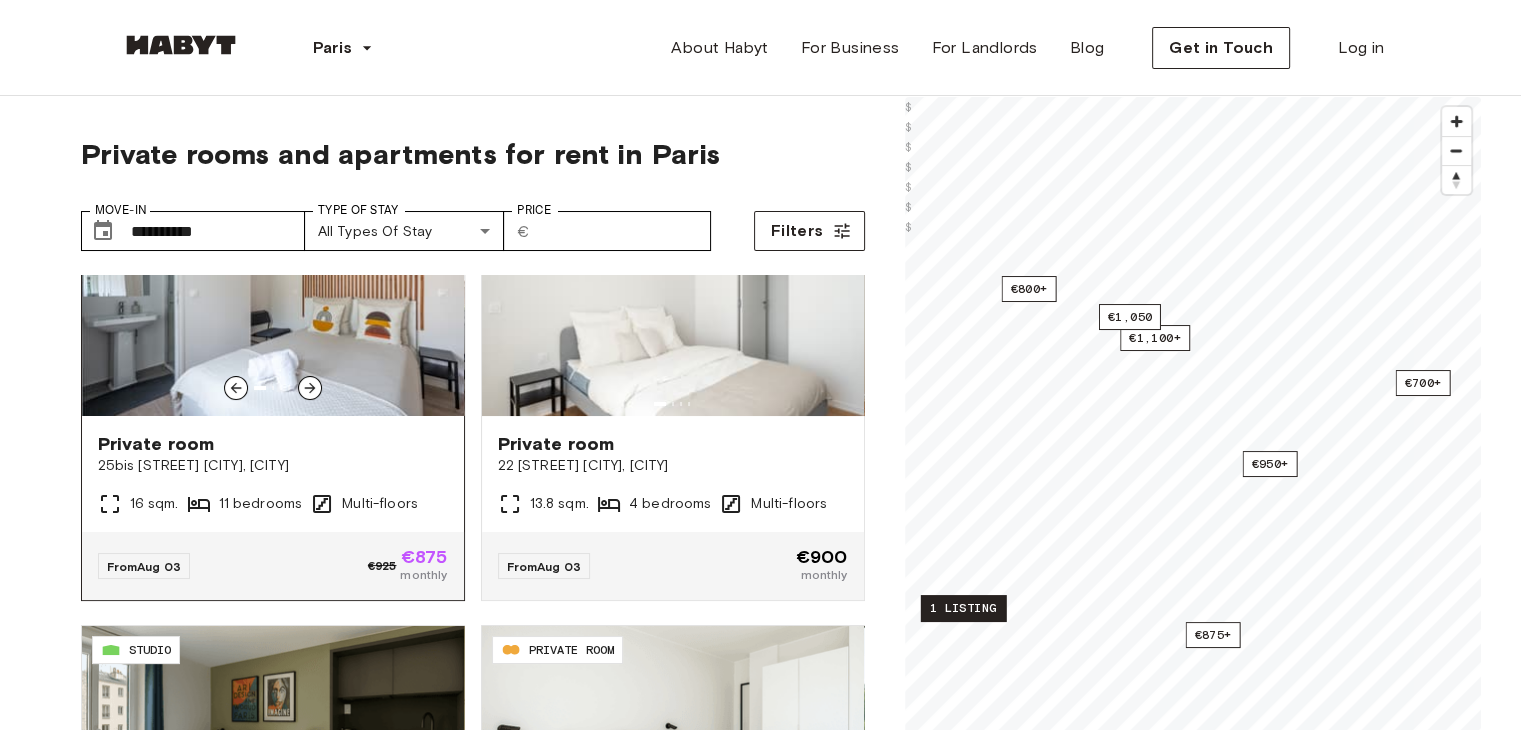 click on "Private room 25bis [STREET] [CITY], [CITY] 16 sqm. 11 bedrooms Multi-floors" at bounding box center [273, 474] 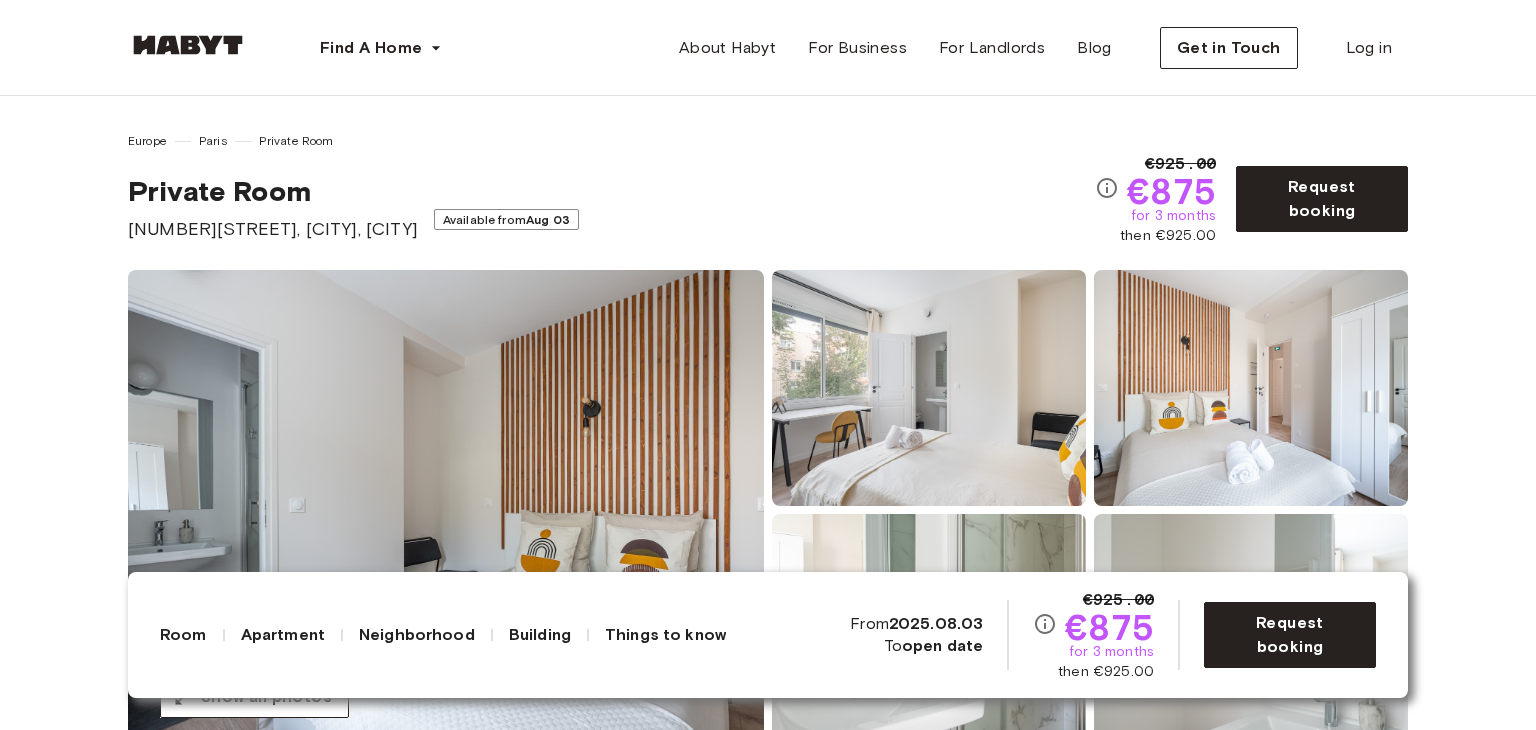 scroll, scrollTop: 0, scrollLeft: 0, axis: both 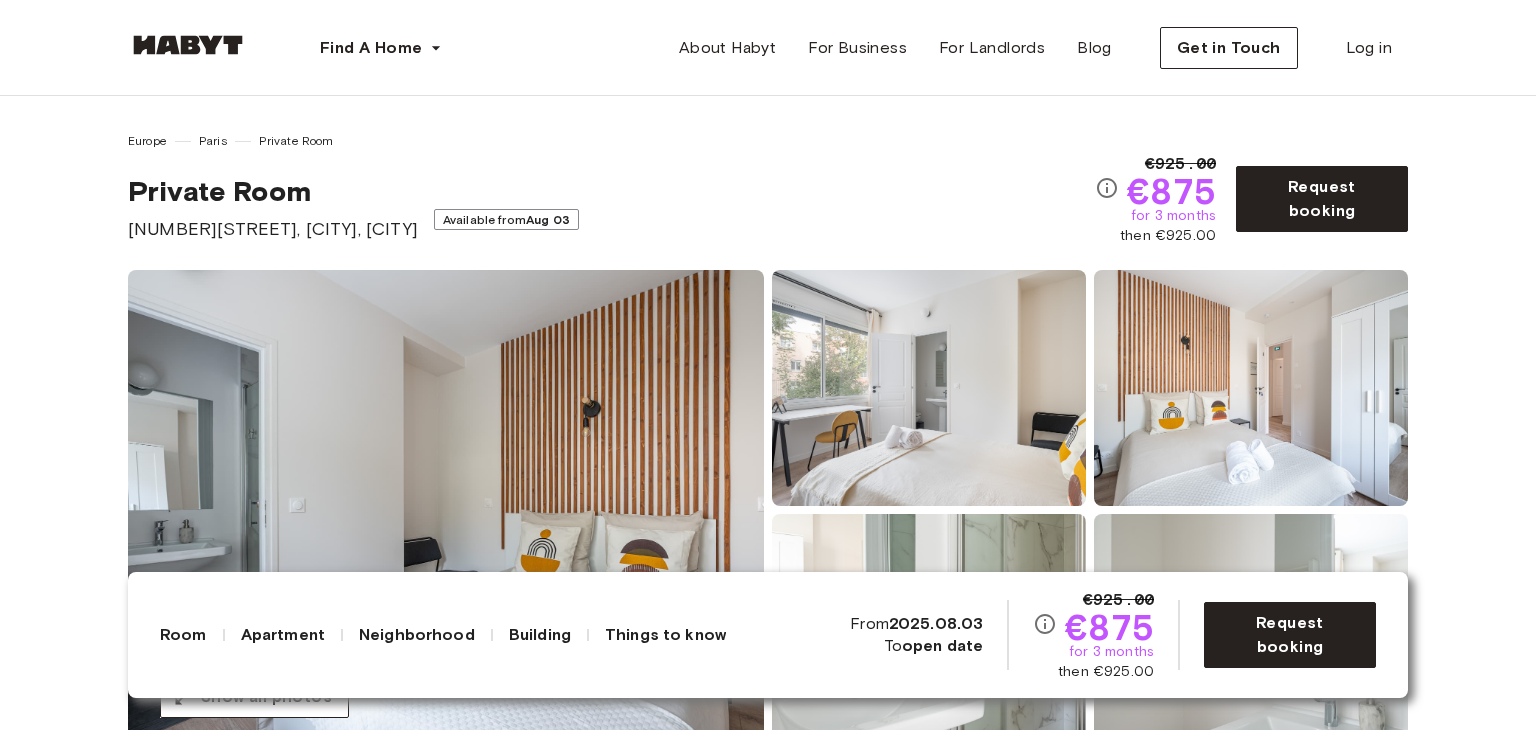 drag, startPoint x: 124, startPoint y: 229, endPoint x: 511, endPoint y: 237, distance: 387.08267 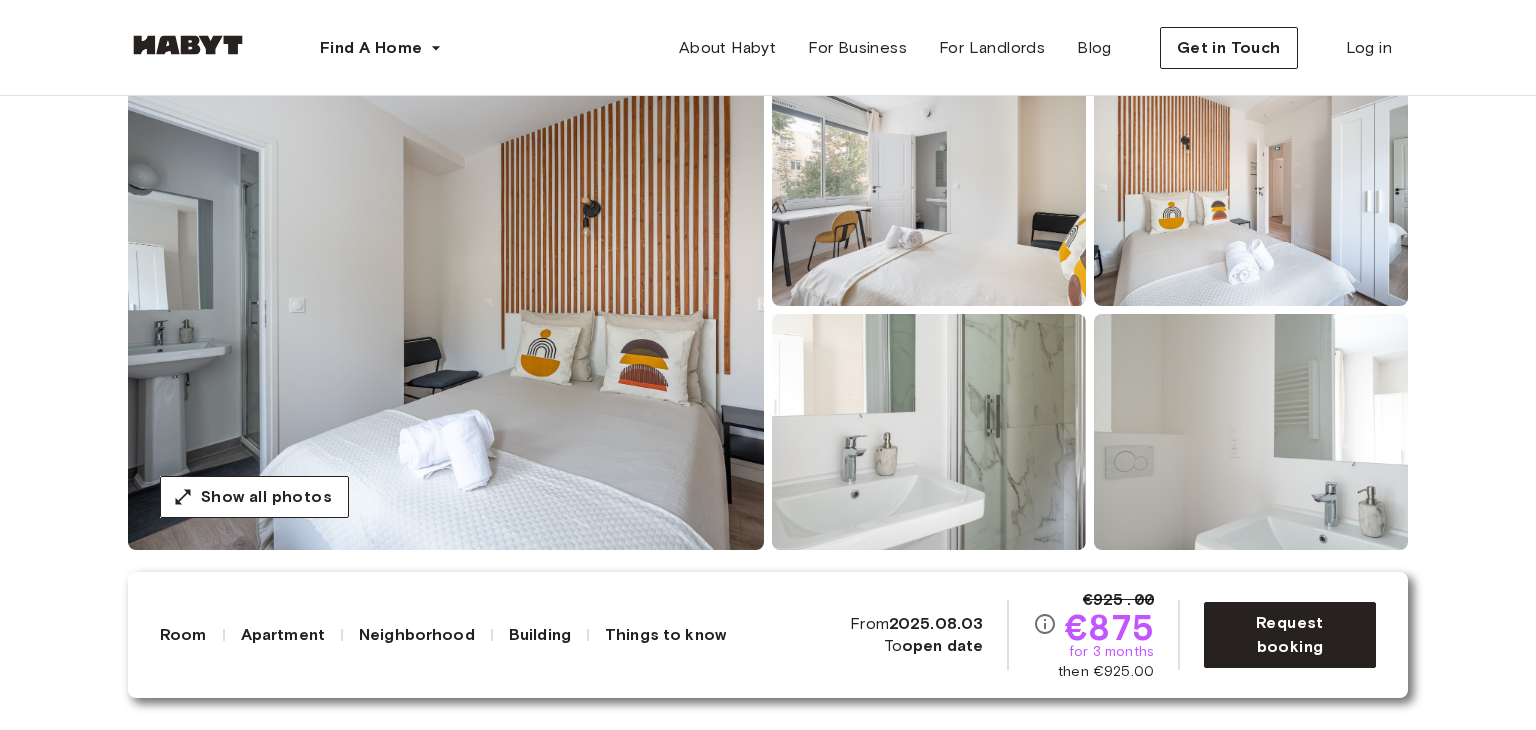 click on "Room Apartment Neighborhood Building Things to know €925.00 €875 for 3 months then €925.00 From 2025.08.03 To open date Request booking" at bounding box center (768, 635) 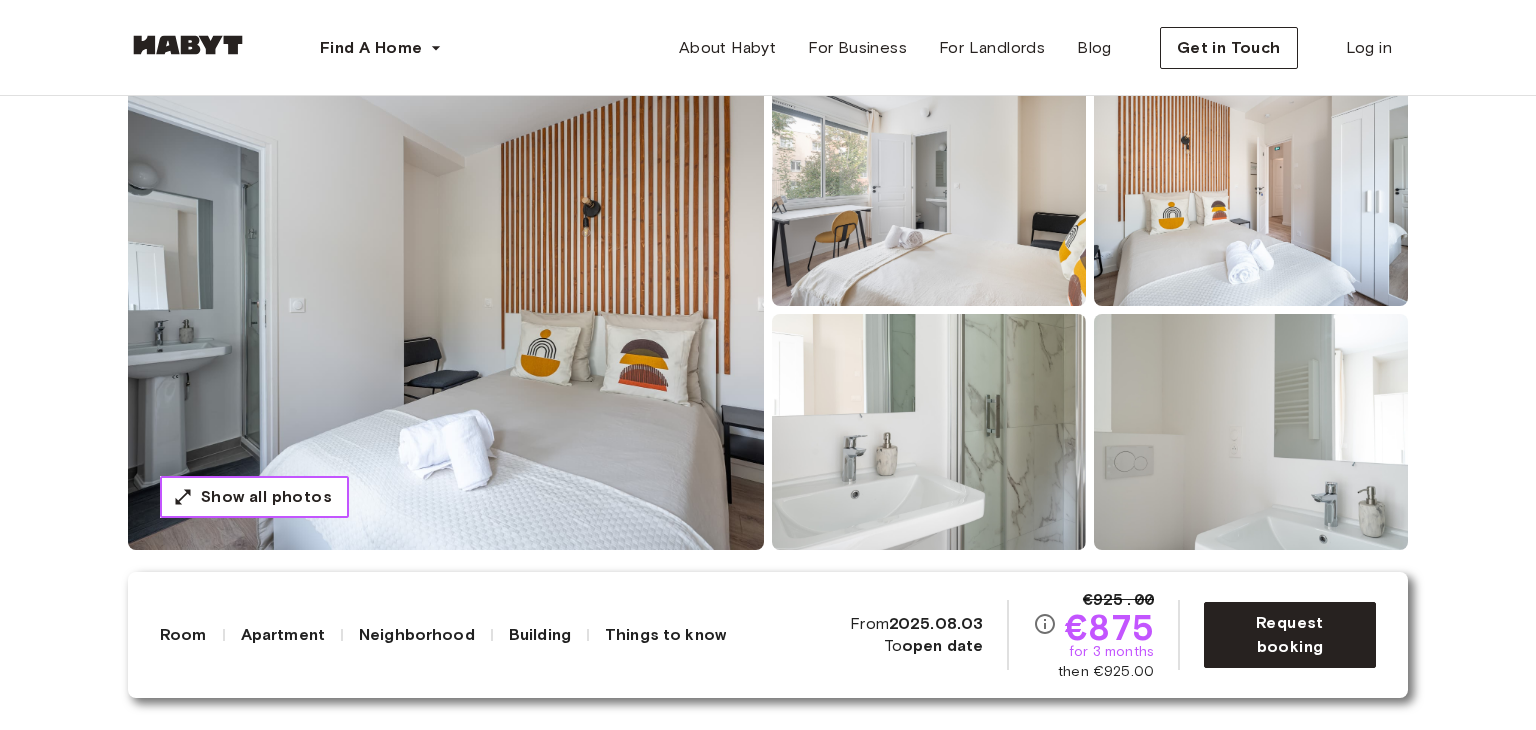 click on "Show all photos" at bounding box center (254, 497) 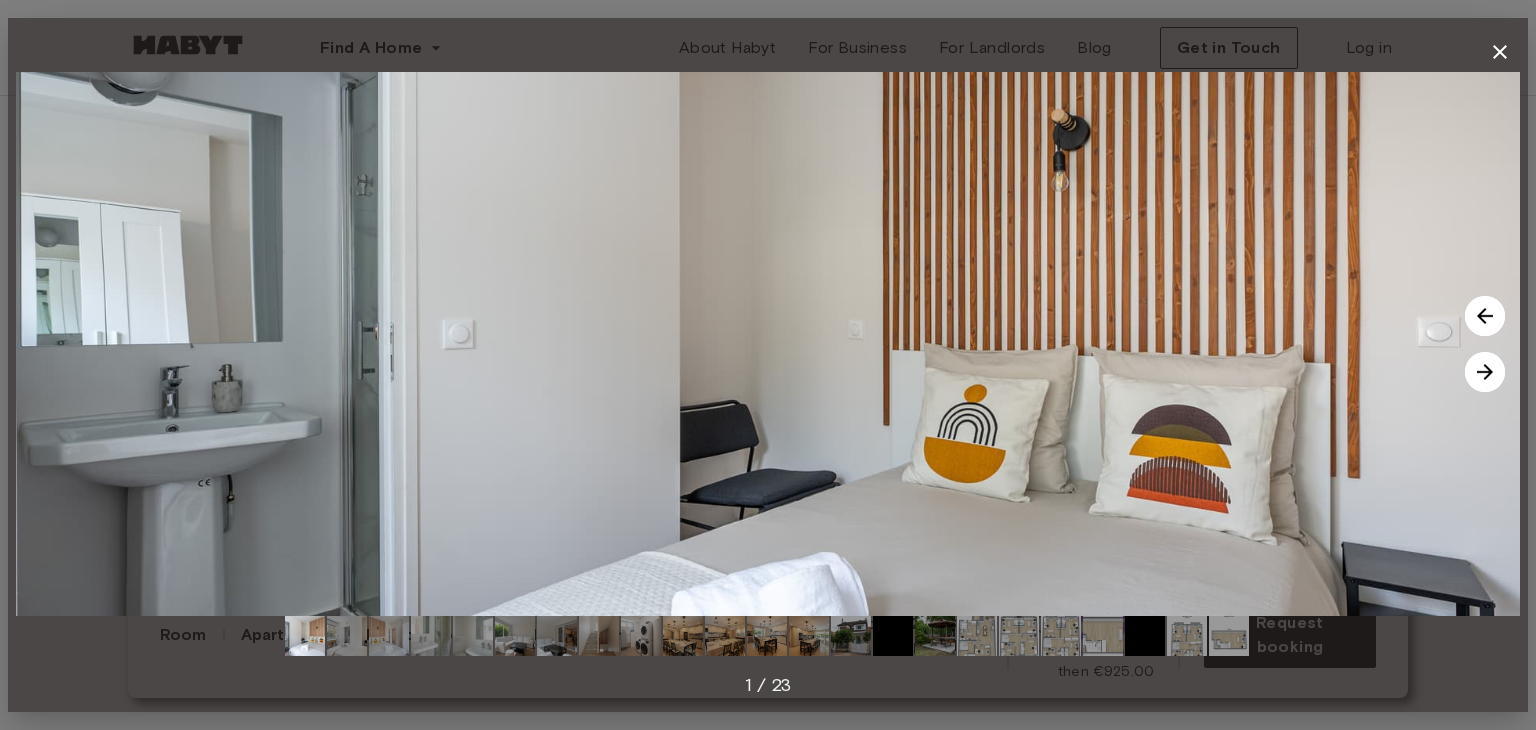 click at bounding box center [557, 636] 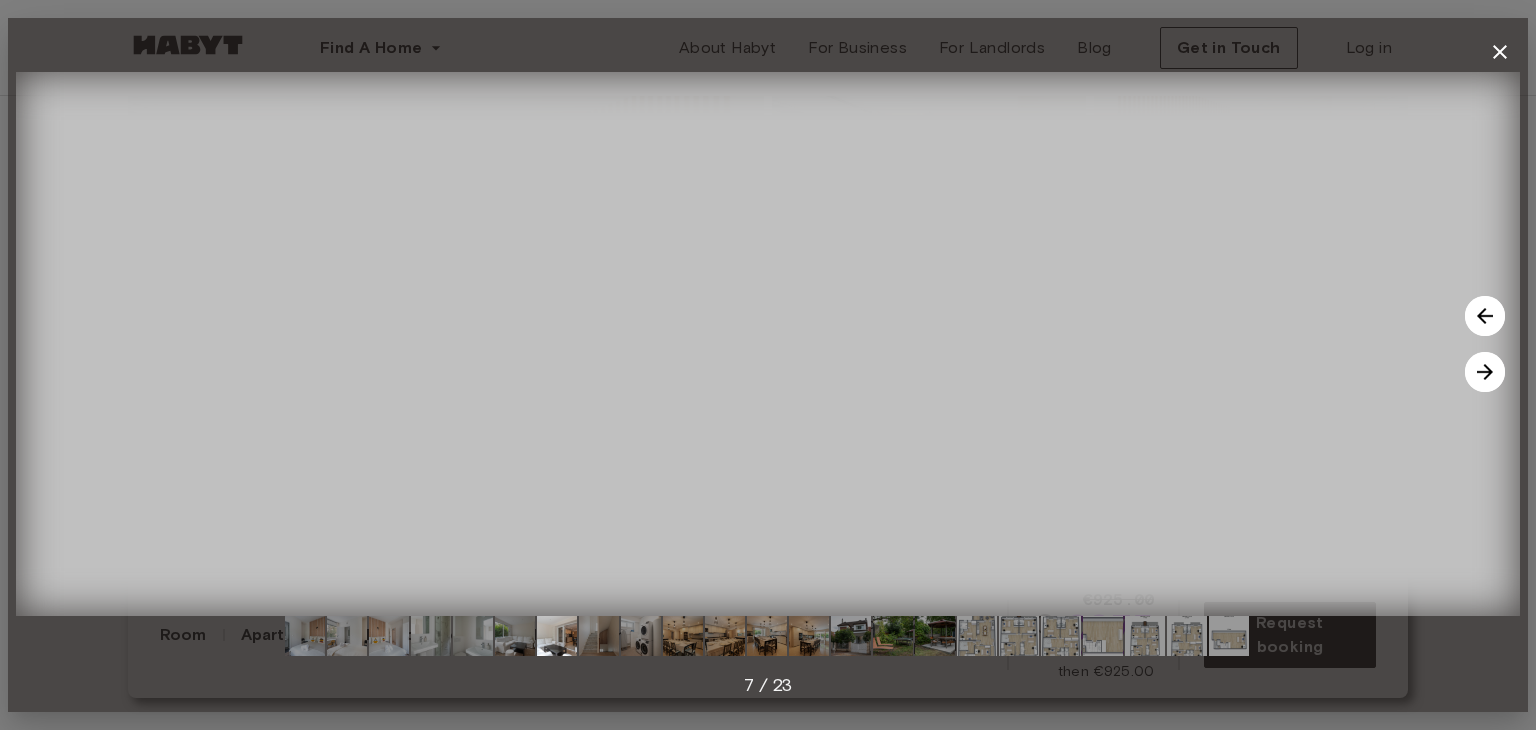 click at bounding box center [515, 636] 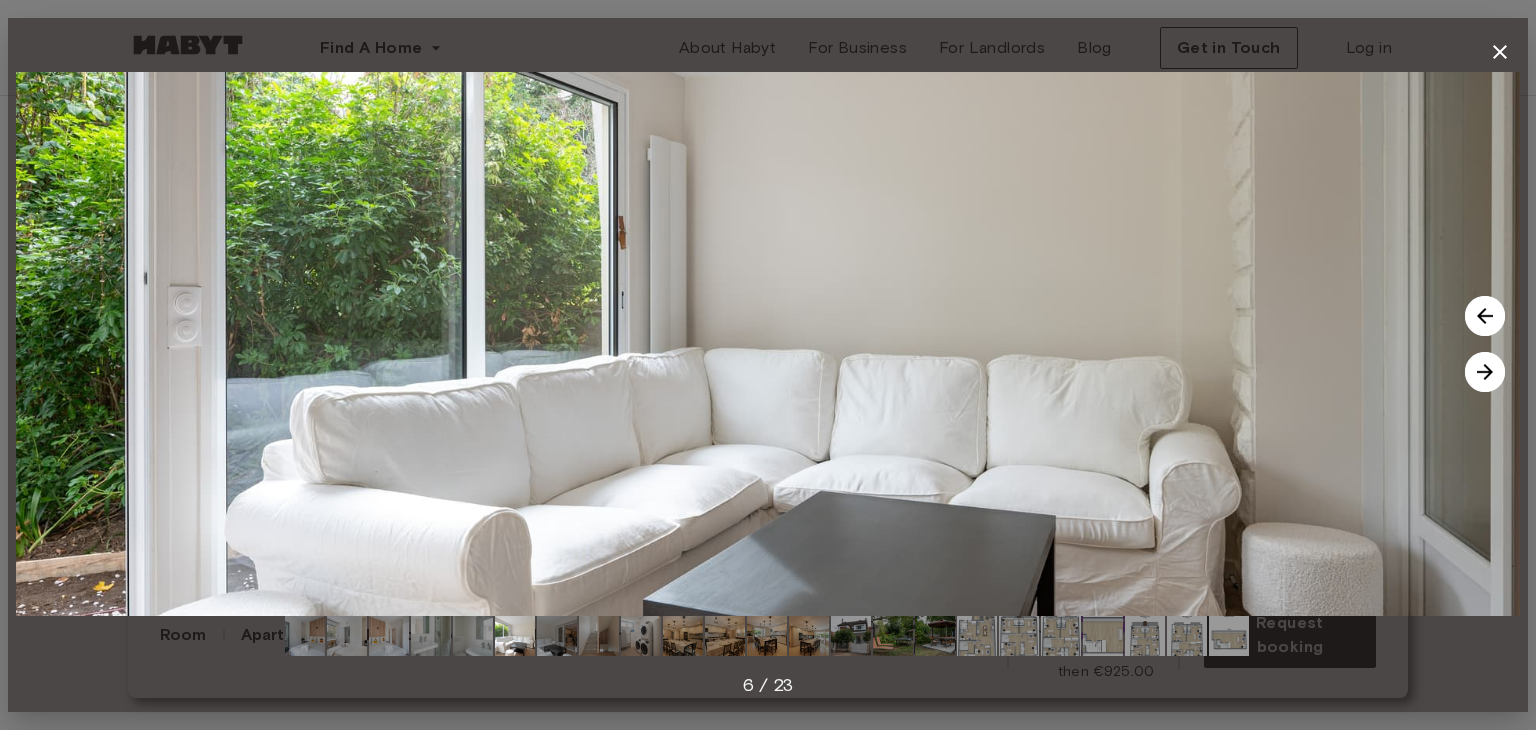 click at bounding box center (557, 636) 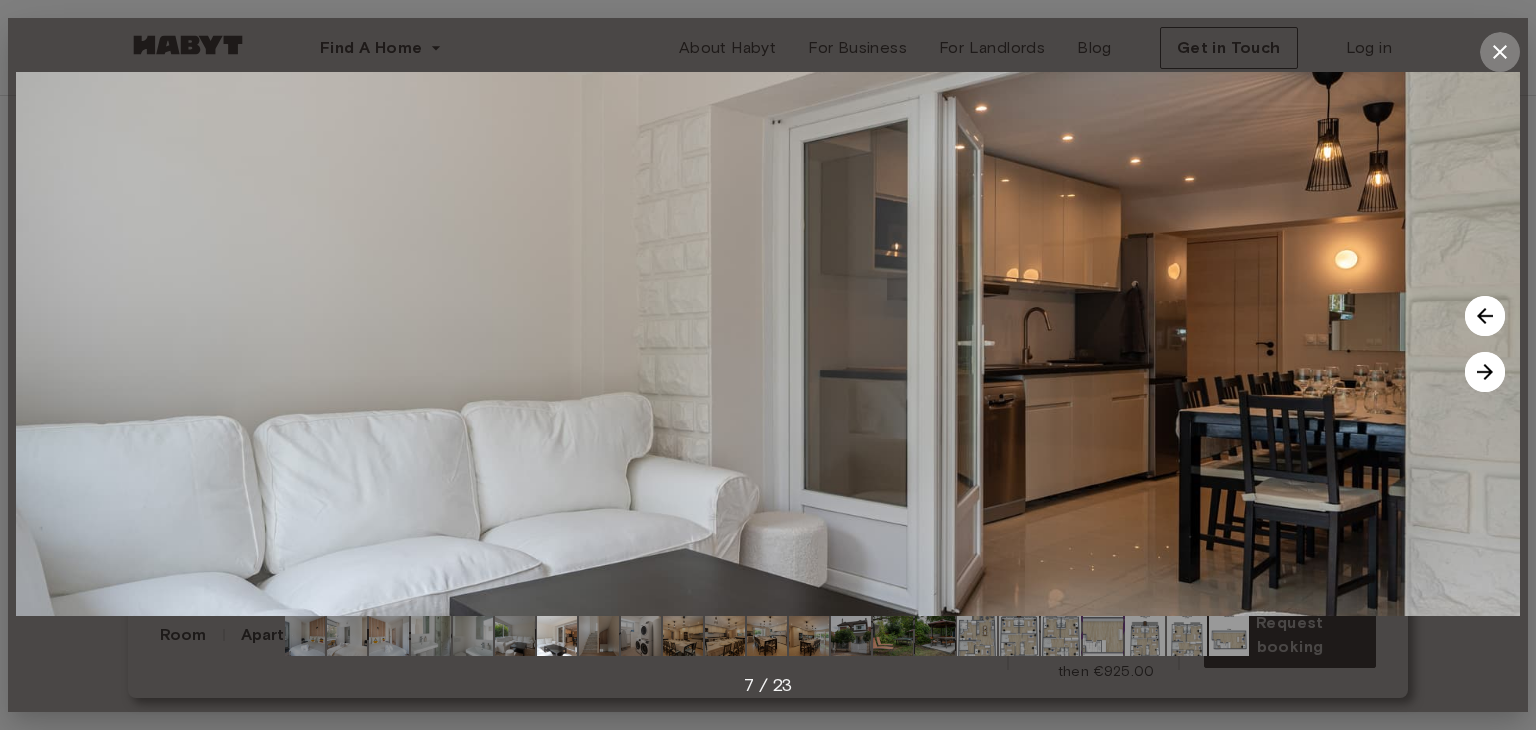 drag, startPoint x: 1502, startPoint y: 47, endPoint x: 1501, endPoint y: 61, distance: 14.035668 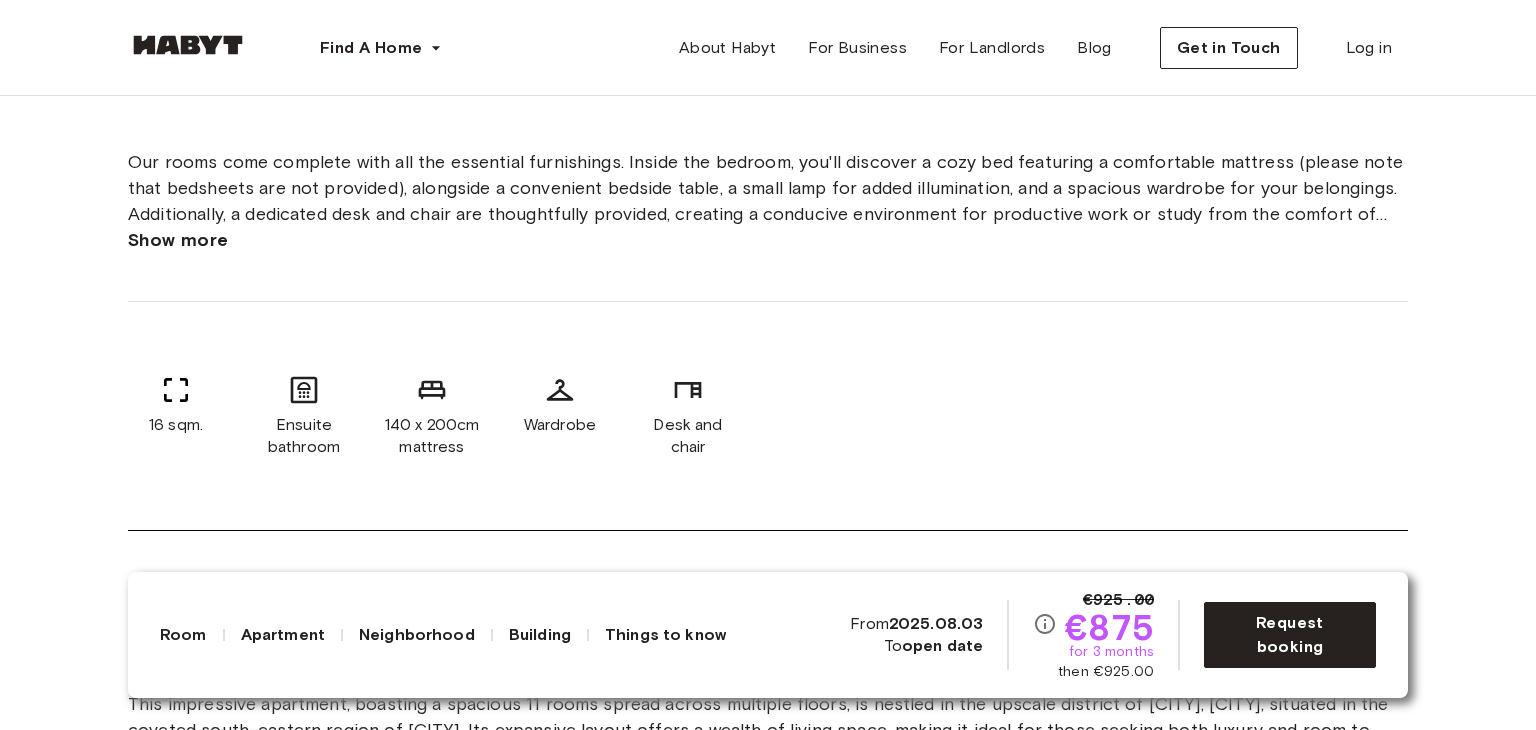 scroll, scrollTop: 800, scrollLeft: 0, axis: vertical 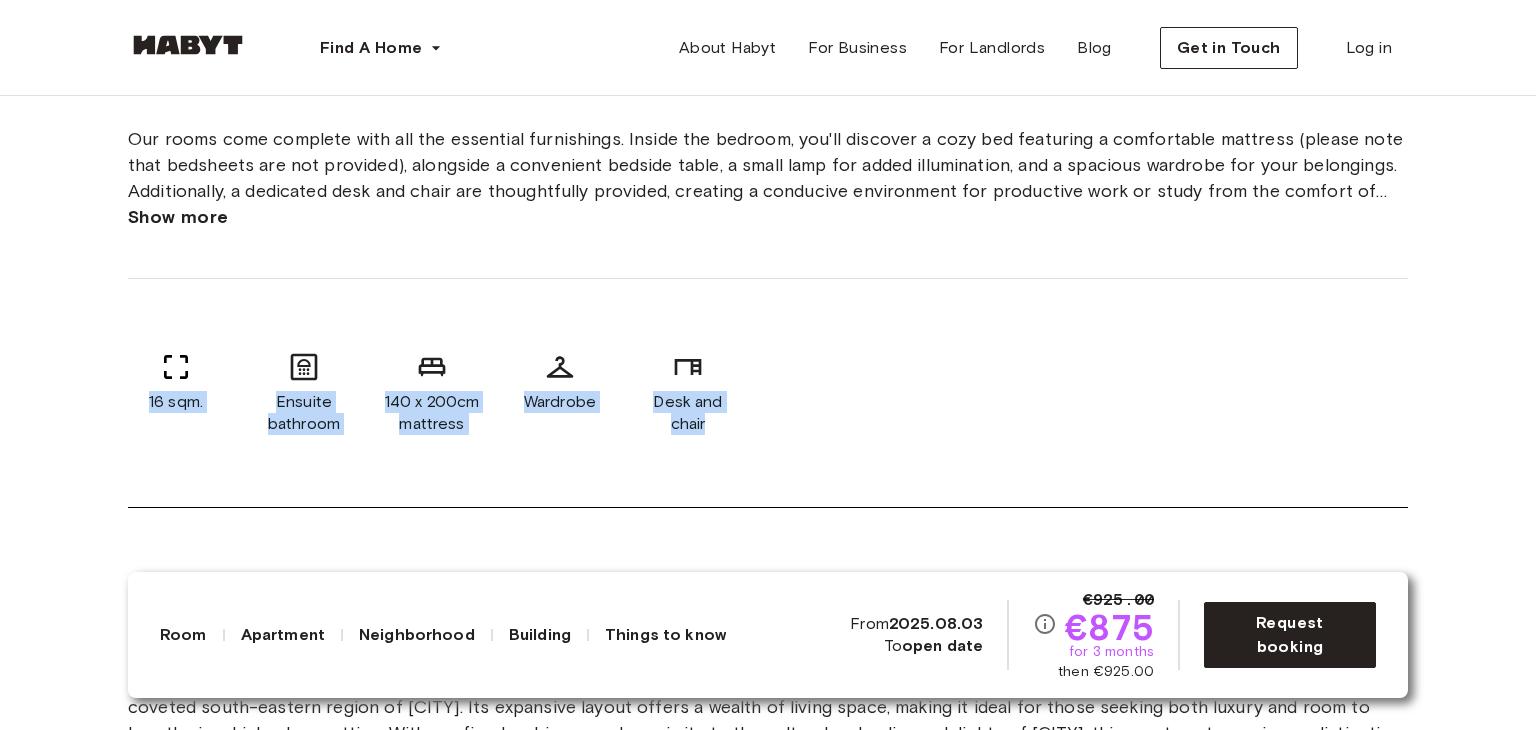 drag, startPoint x: 131, startPoint y: 399, endPoint x: 792, endPoint y: 441, distance: 662.333 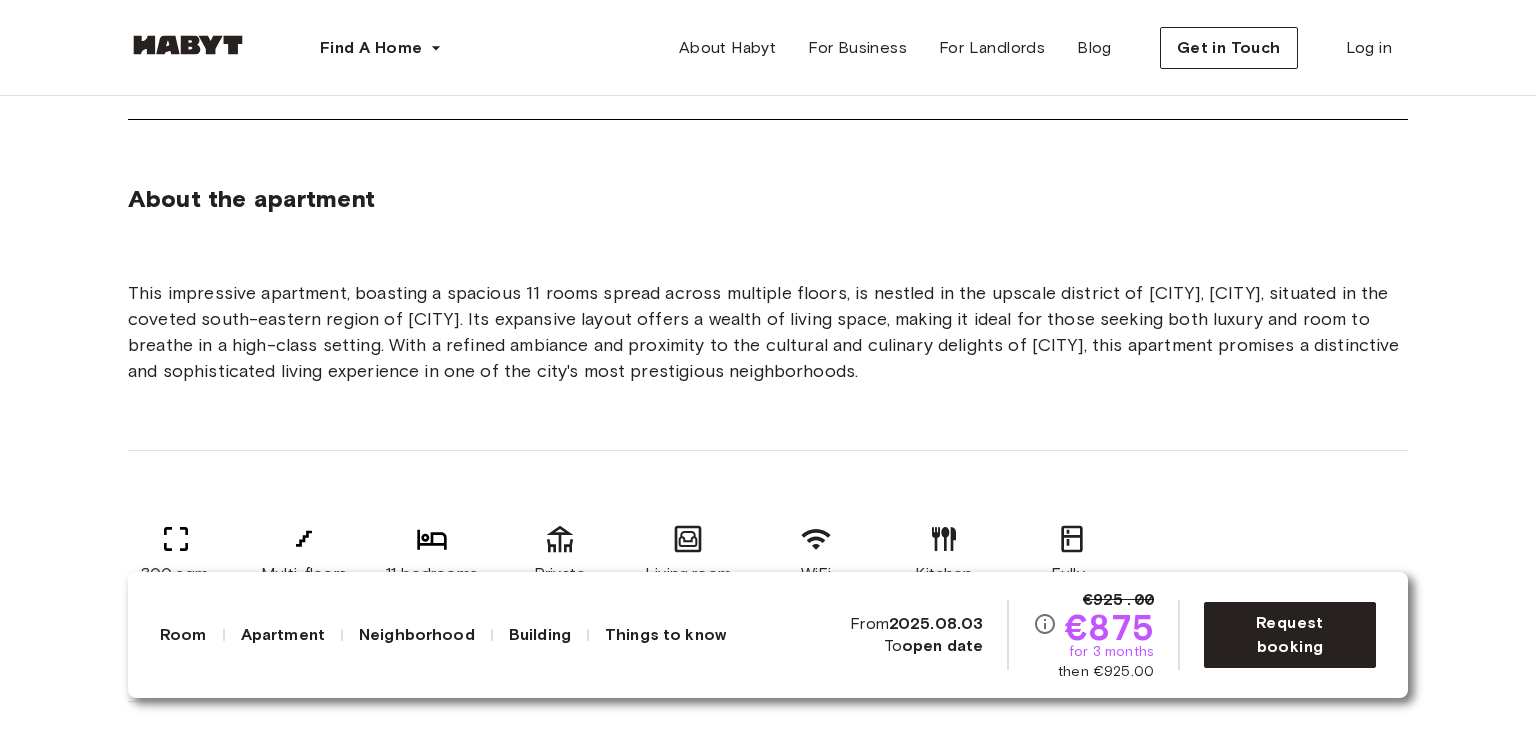 scroll, scrollTop: 1300, scrollLeft: 0, axis: vertical 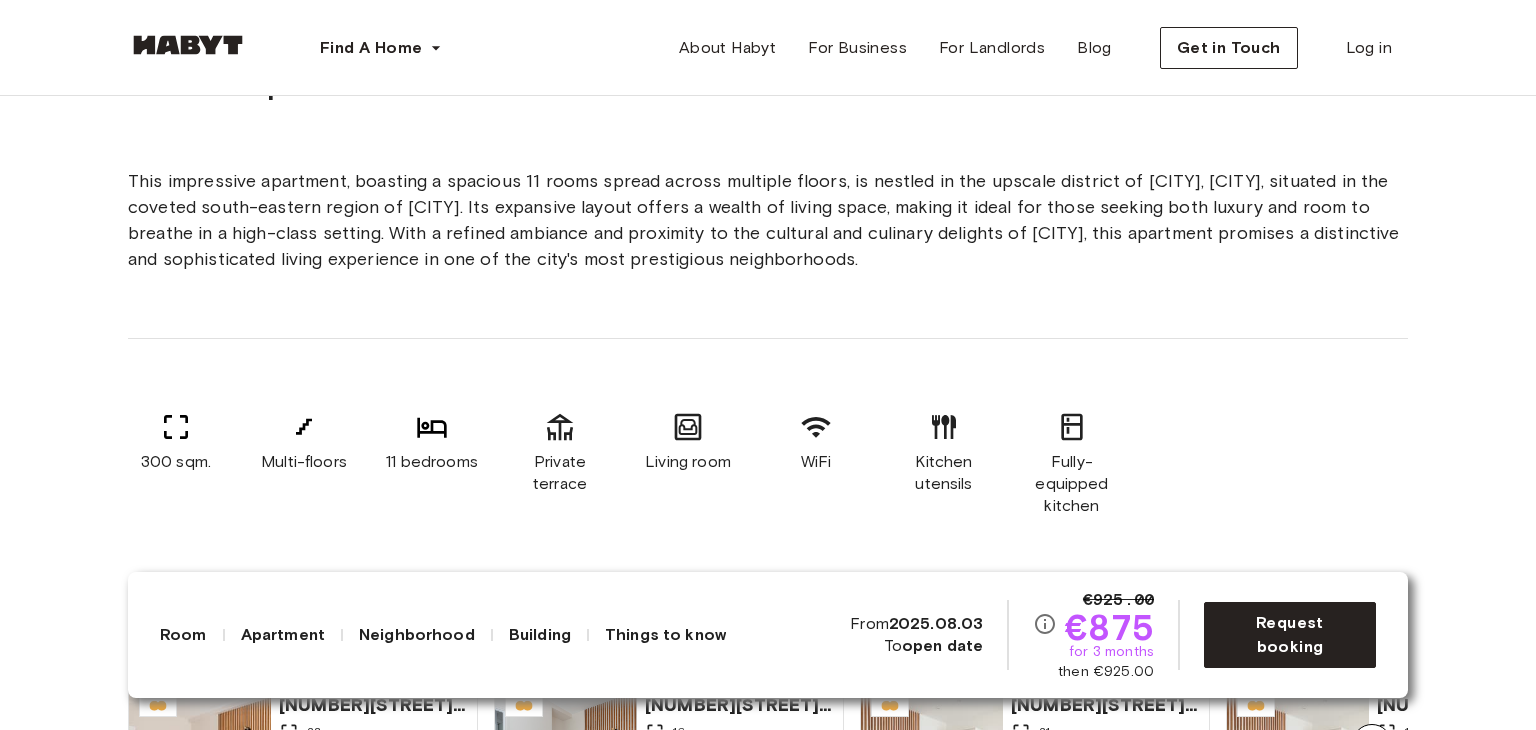 drag, startPoint x: 308, startPoint y: 371, endPoint x: 272, endPoint y: 380, distance: 37.107952 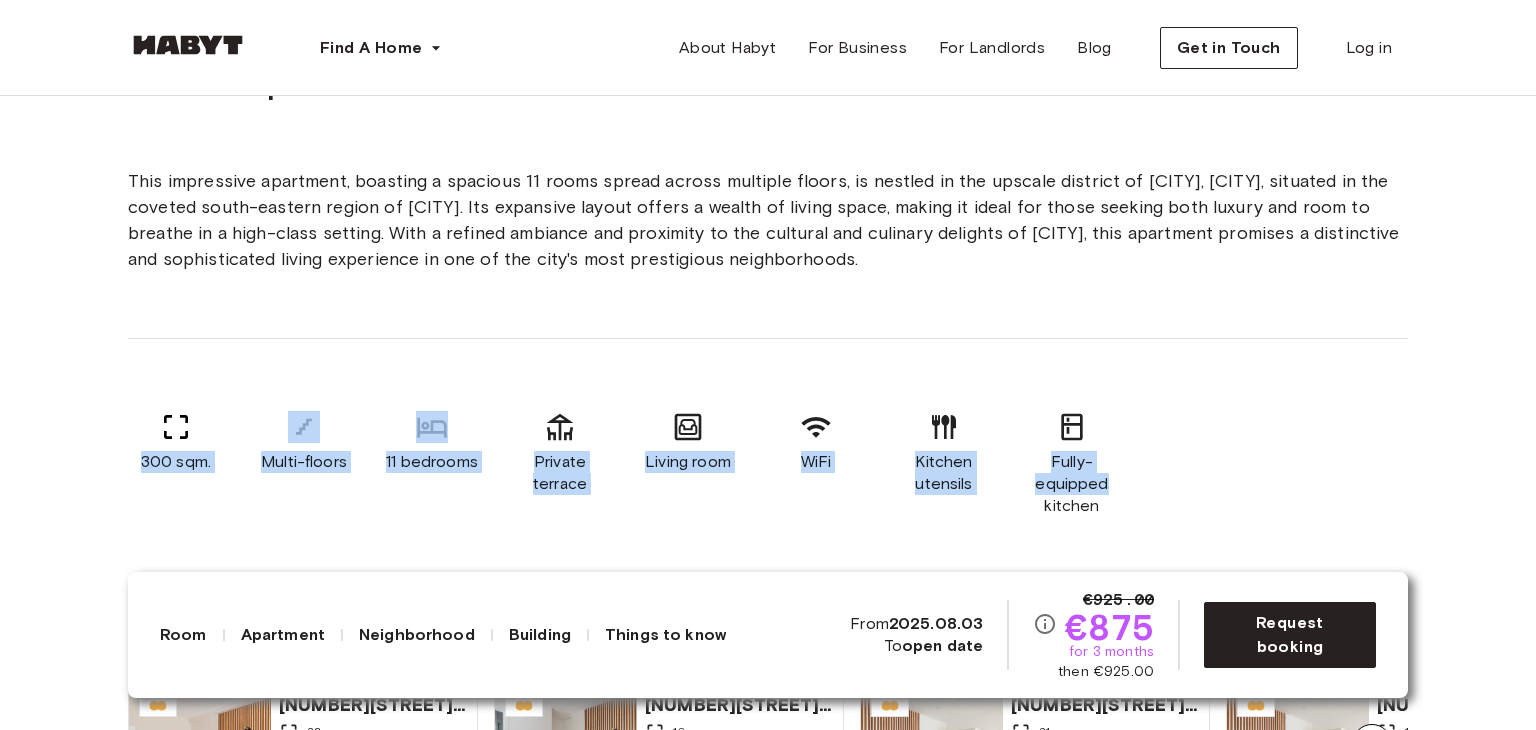 drag, startPoint x: 141, startPoint y: 484, endPoint x: 1168, endPoint y: 512, distance: 1027.3816 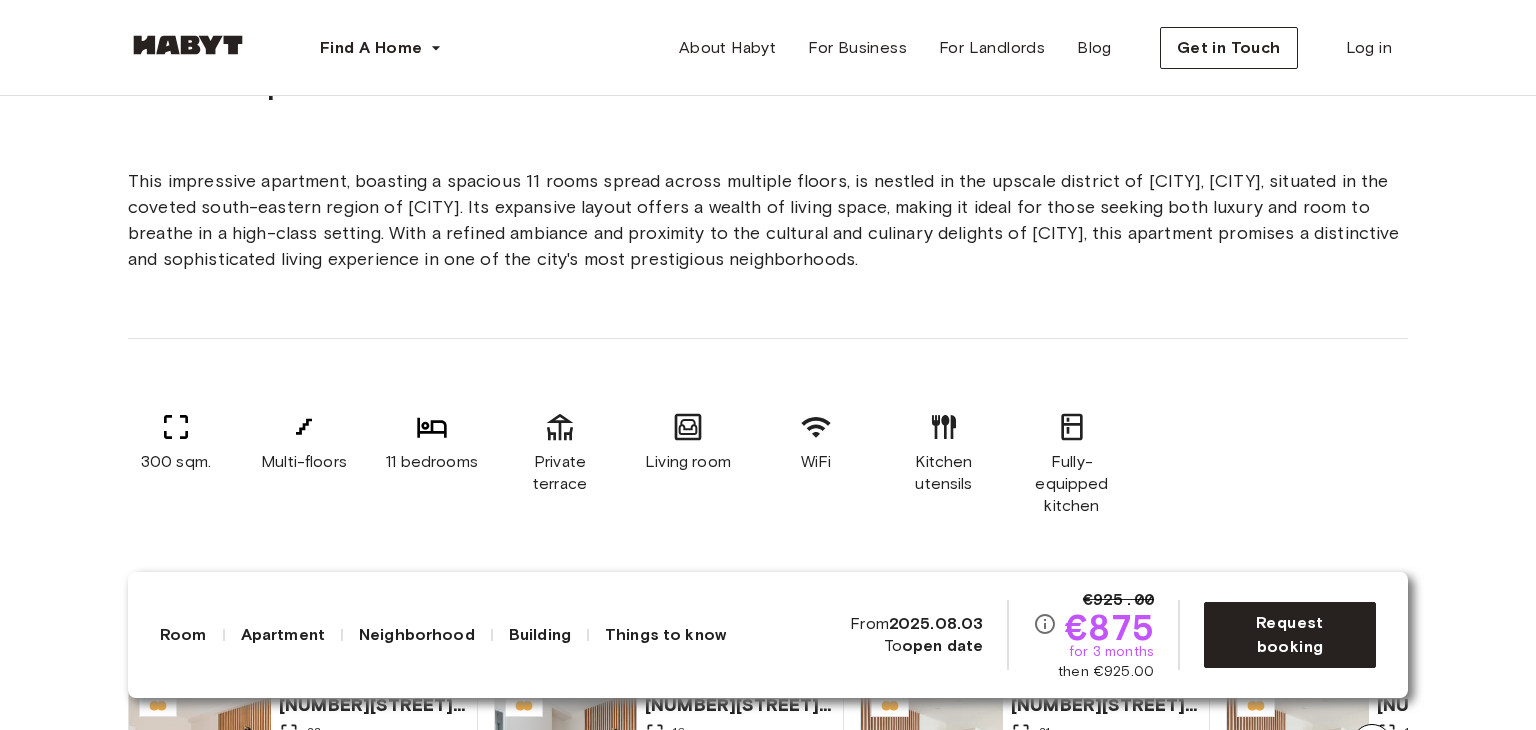 click on "300 sqm. Multi-floors 11 bedrooms Private terrace Living room WiFi Kitchen utensils Fully-equipped kitchen" at bounding box center (768, 464) 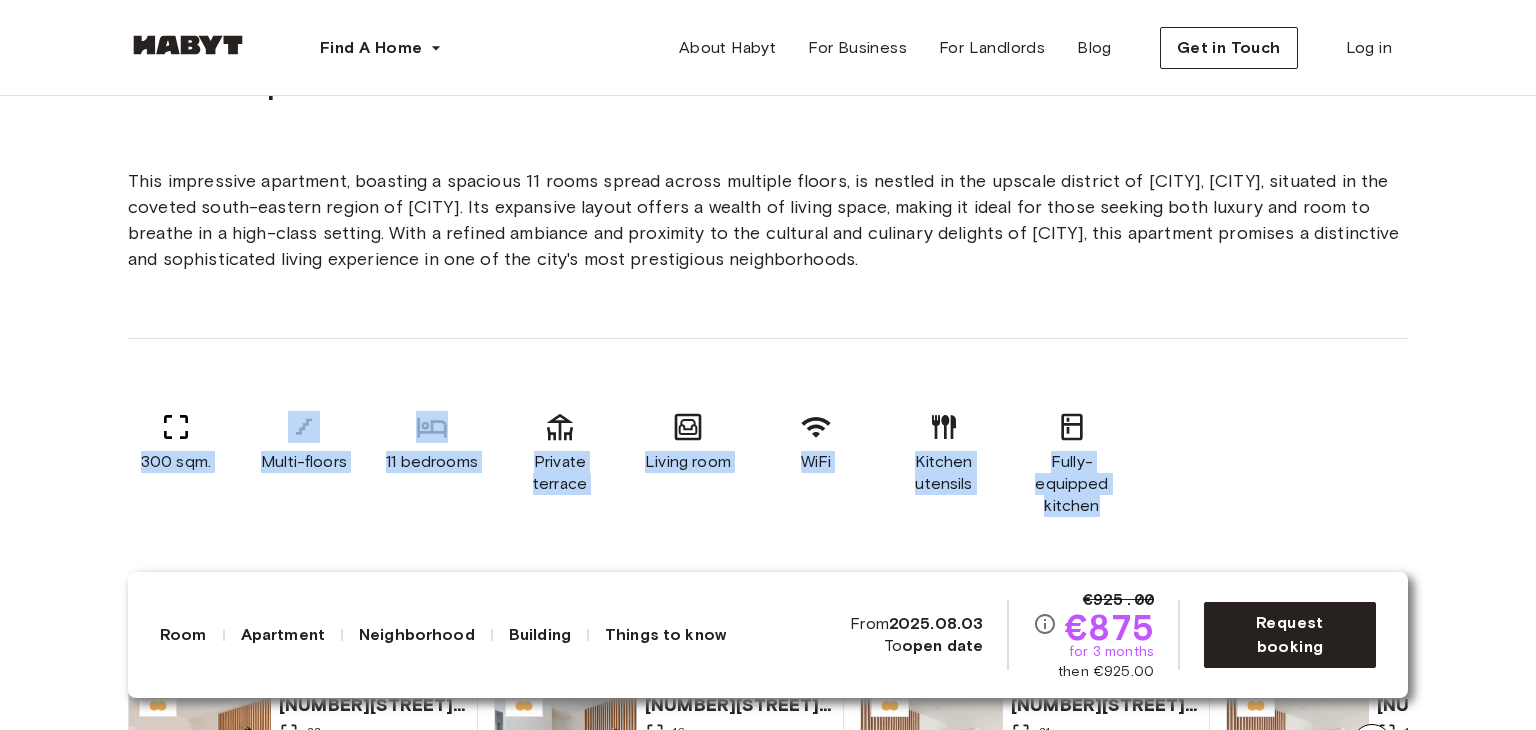 drag, startPoint x: 110, startPoint y: 477, endPoint x: 1276, endPoint y: 567, distance: 1169.4683 